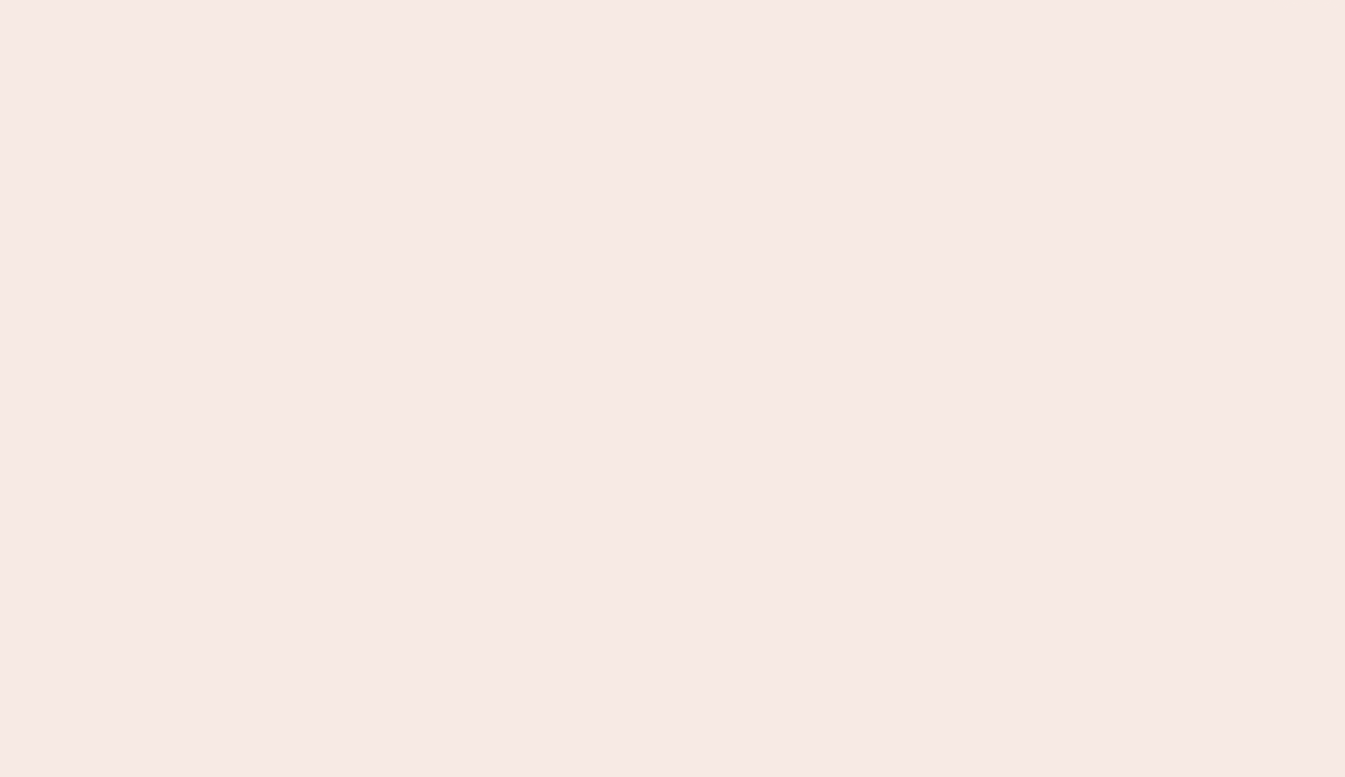 scroll, scrollTop: 0, scrollLeft: 0, axis: both 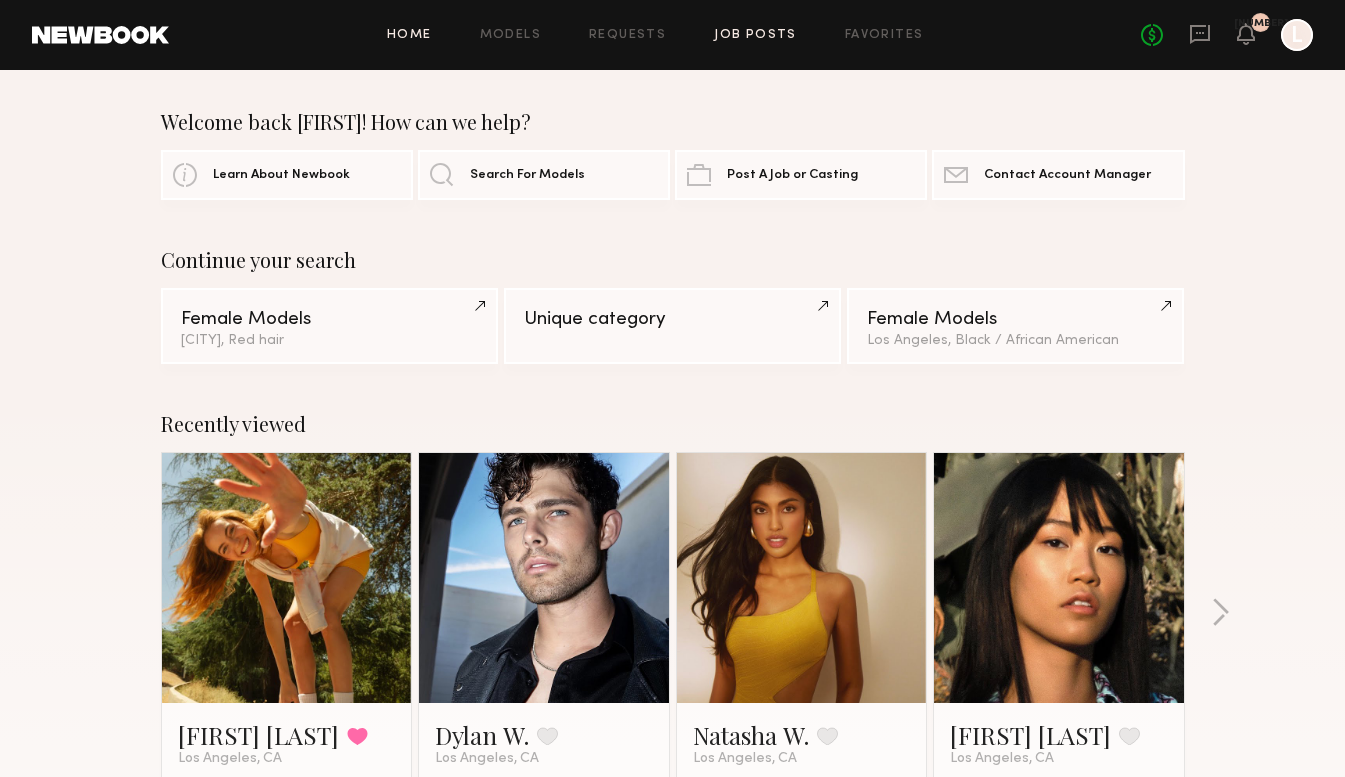 drag, startPoint x: 0, startPoint y: 0, endPoint x: 771, endPoint y: 34, distance: 771.7493 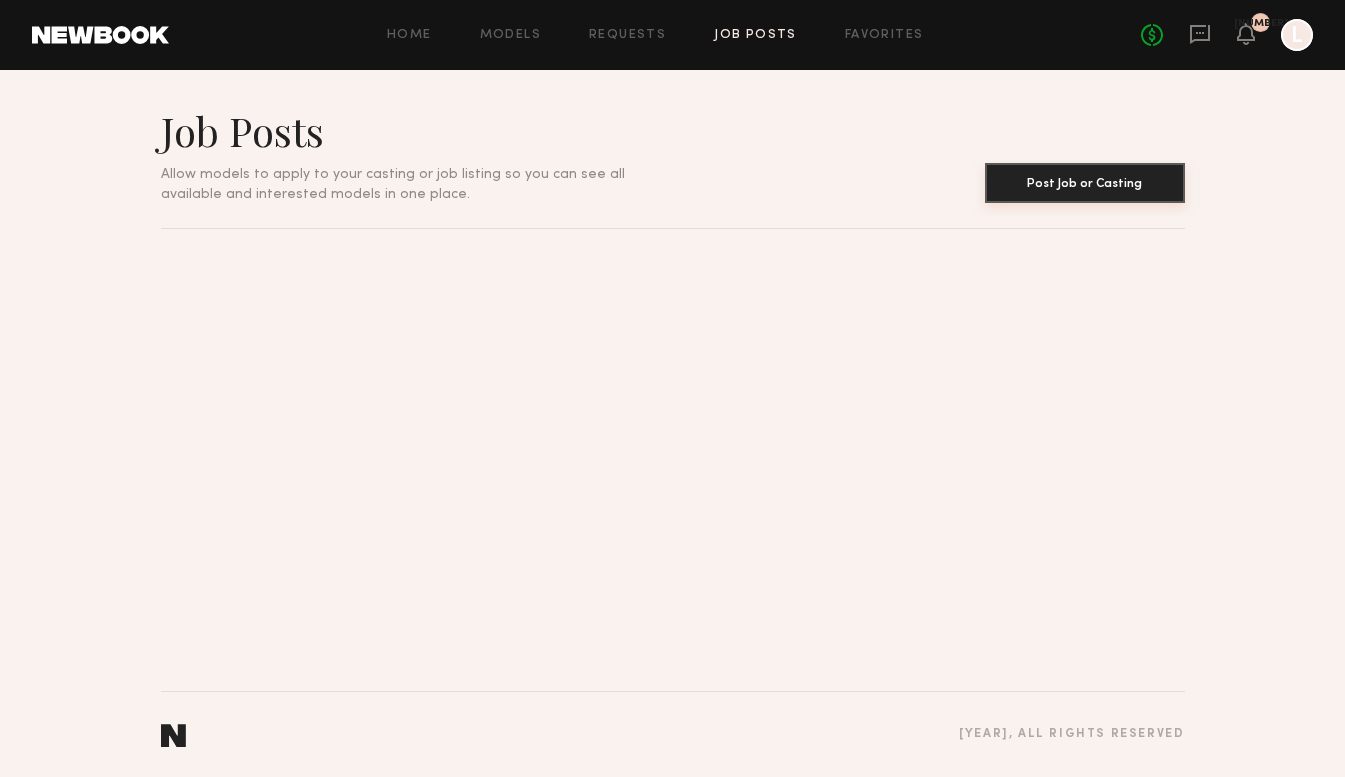 click on "Post Job or Casting" 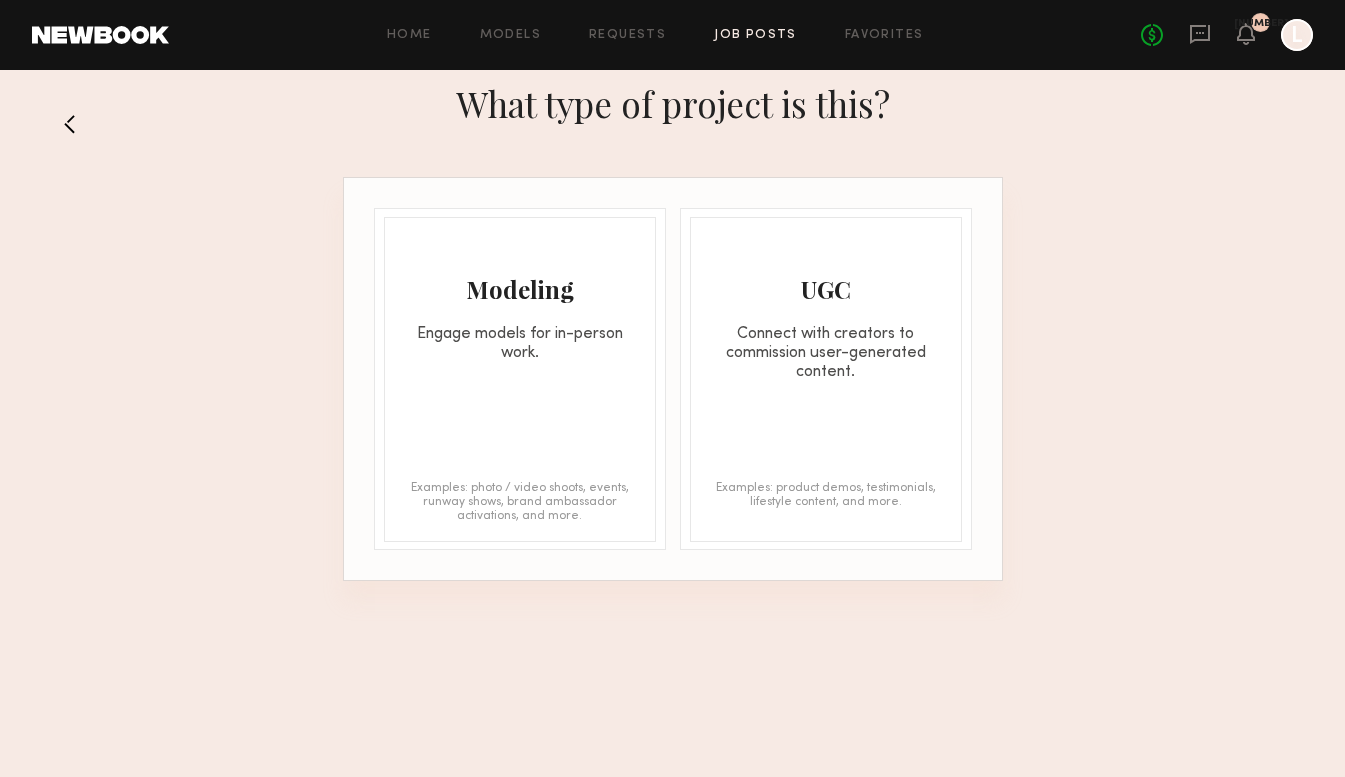 click on "Engage models for in-person work." 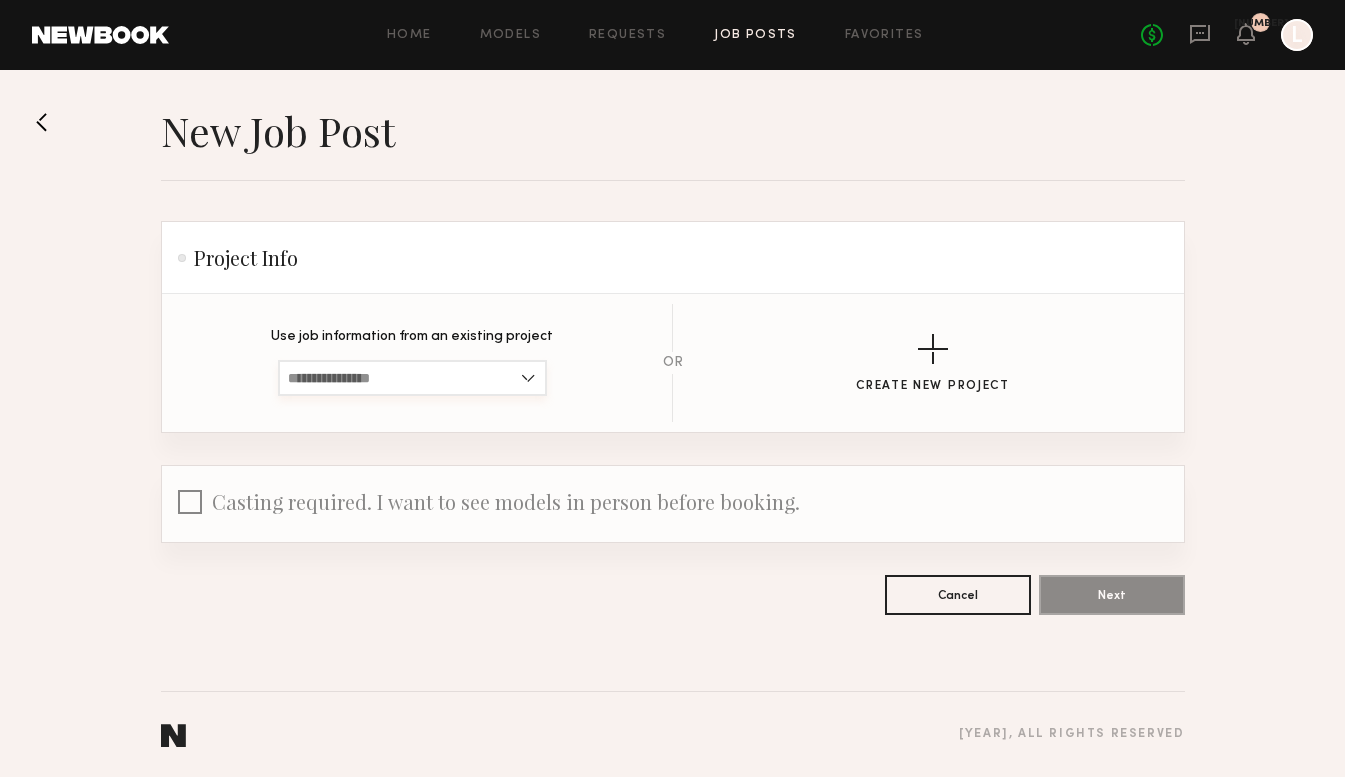 click at bounding box center [412, 378] 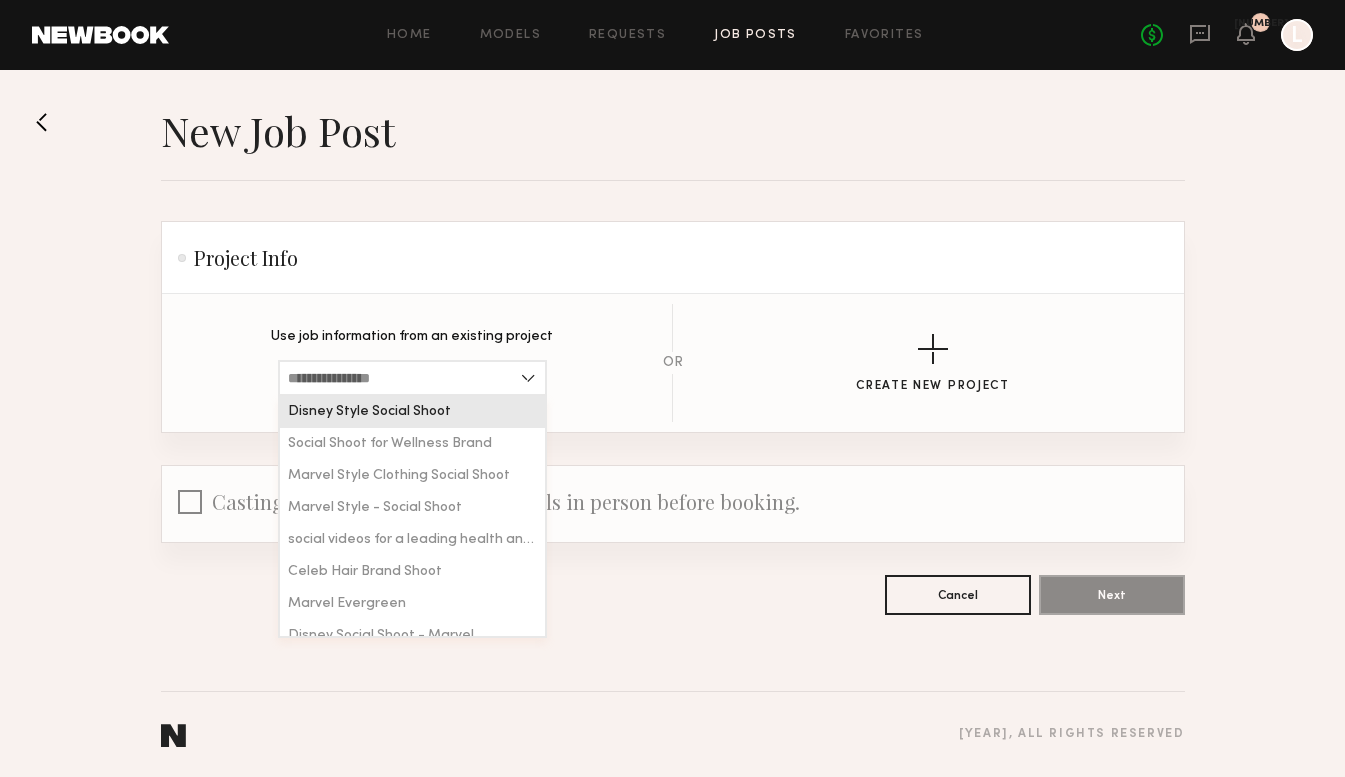 click on "Use job information from an existing project Disney Style Social Shoot Social Shoot for Wellness Brand Marvel Style Clothing Social Shoot Marvel Style - Social Shoot social videos for a leading health and wellness company Celeb Hair Brand Shoot Marvel Evergreen Disney Social Shoot - Marvel Looking for twins/models with red hair for an oral care social shoot Disney Style Social Shoot Oral Care Social Shoot clothing campaign for social clothing capaign for social Disney Clothing Campaign - Gen Z Casting Real Parents and their Children for Clothing Campaign Casting Real LGBTQ Couple for Clothing Campaign Family Clothing Campaign - Please read details Disney Fashion Collection Social Shoot Celeb Hair Brand Content Shoot Disney Social Shoot Disney Social Shoot for Announced Collab Fashion Campaign Shoot Fashion Social Shoot Beauty Brand Social Shoot Oral Care Brand Social Shoot Clothing Campaign Social Shoot Celeb Hair Brand Content Shoot Fashion Campaign Shoot Disney Style Mini Shoot Moon New Product Shoot OR" 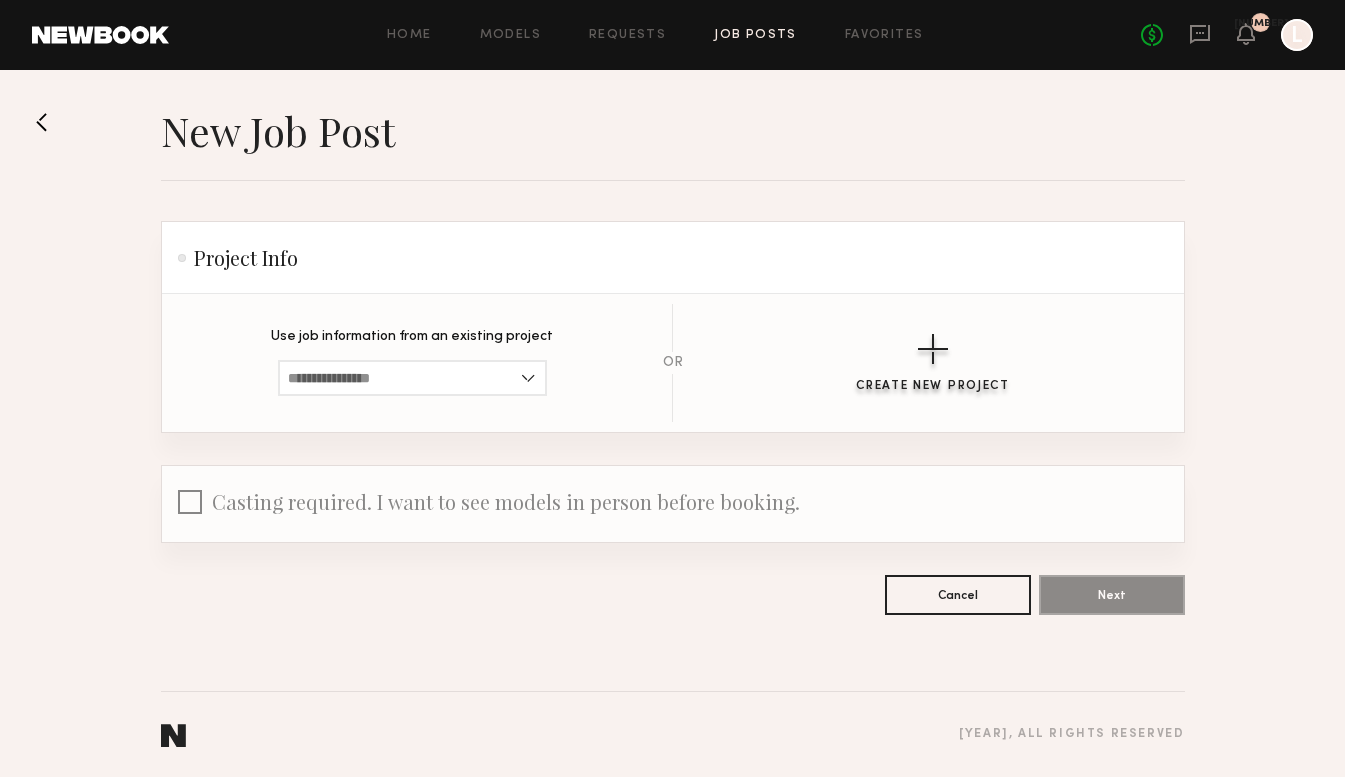 click on "Create New Project" 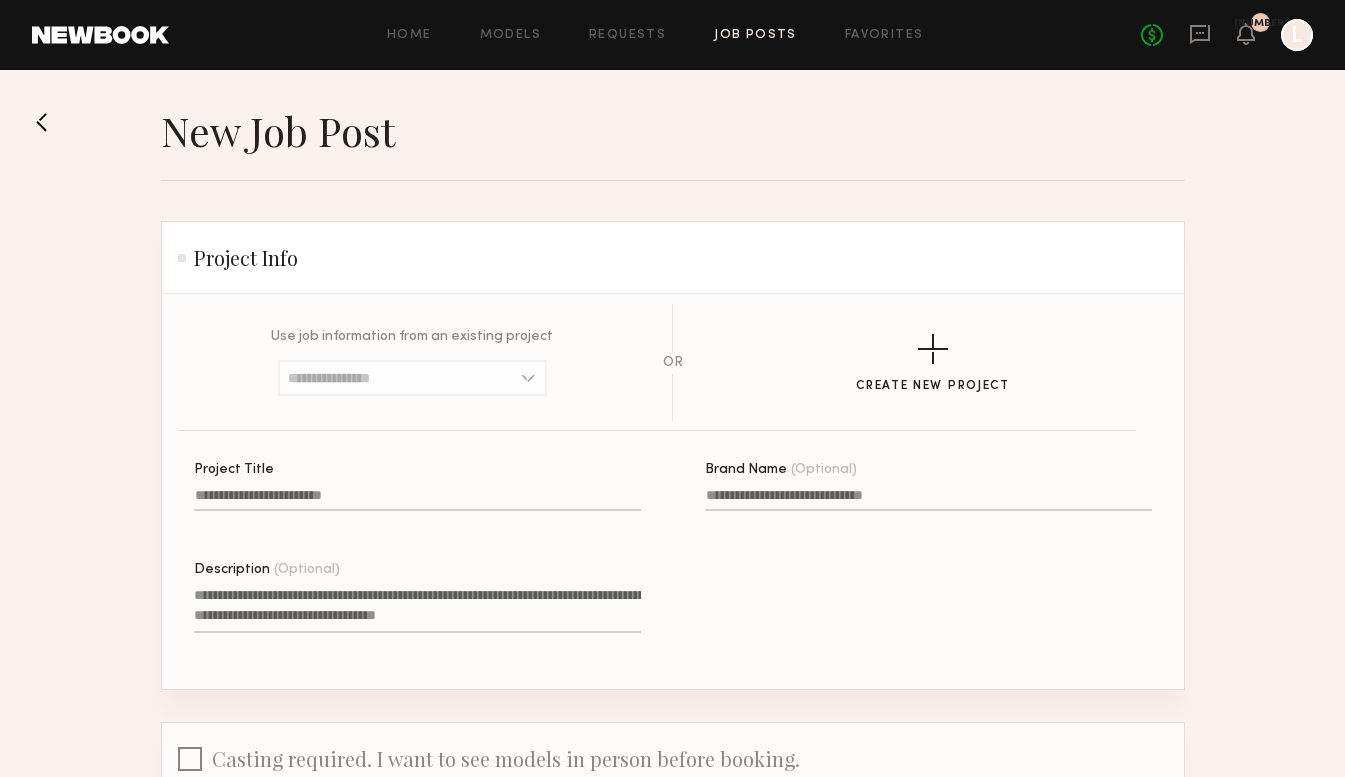 click on "Project Title" 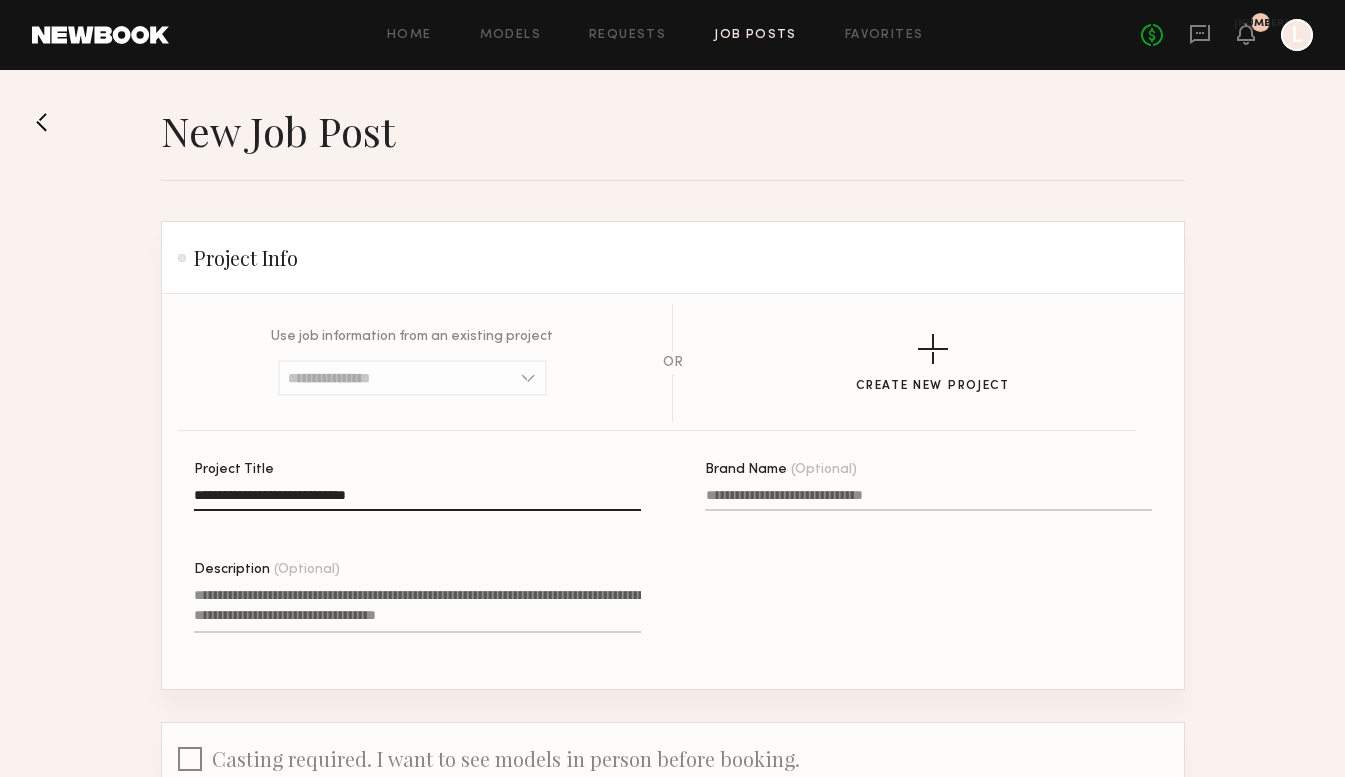 type on "**********" 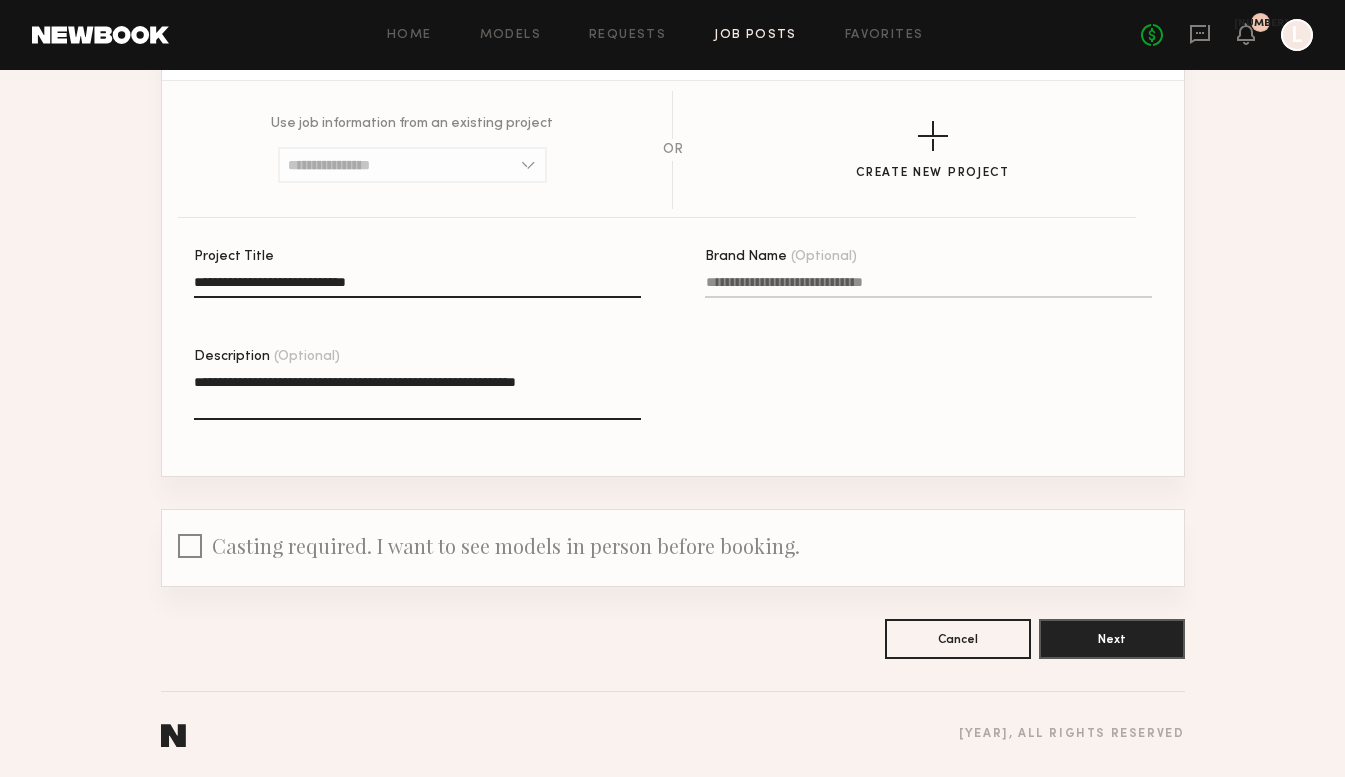 scroll, scrollTop: 213, scrollLeft: 0, axis: vertical 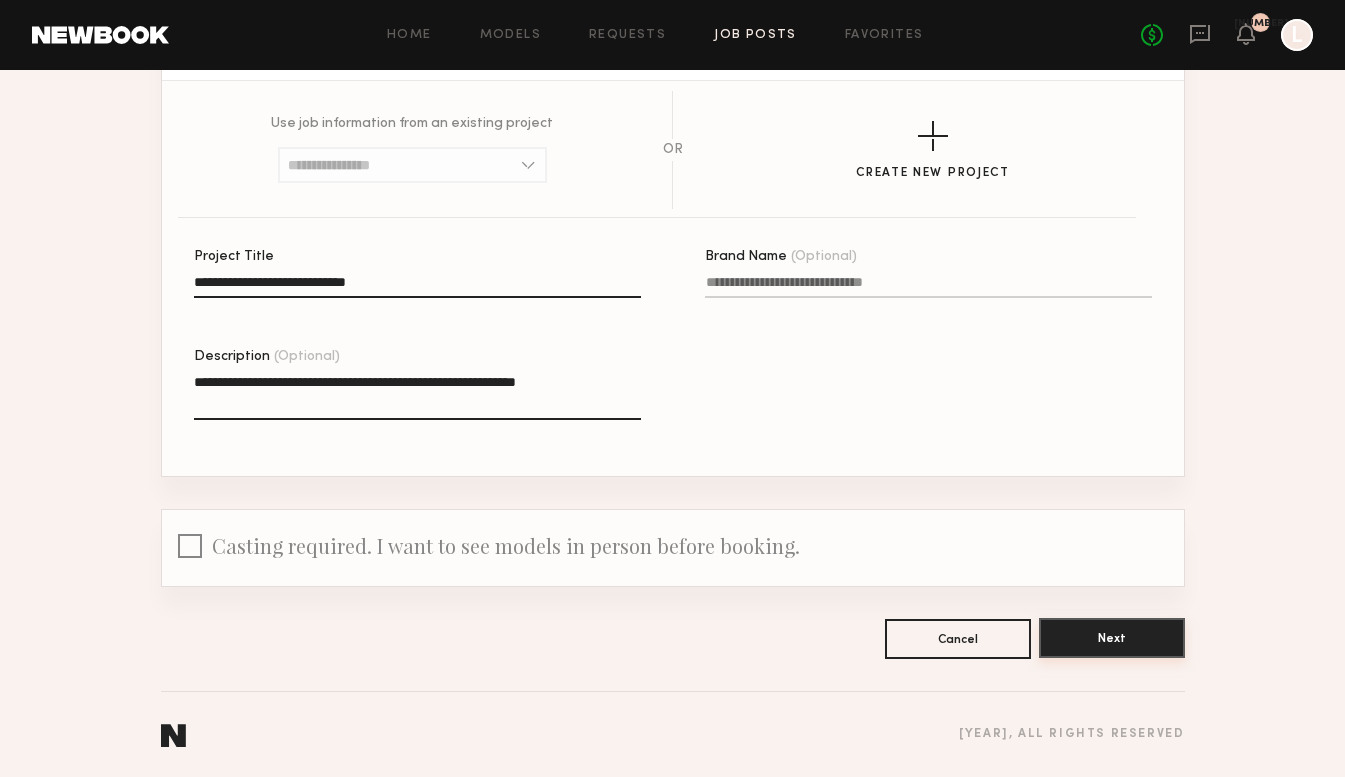 type on "**********" 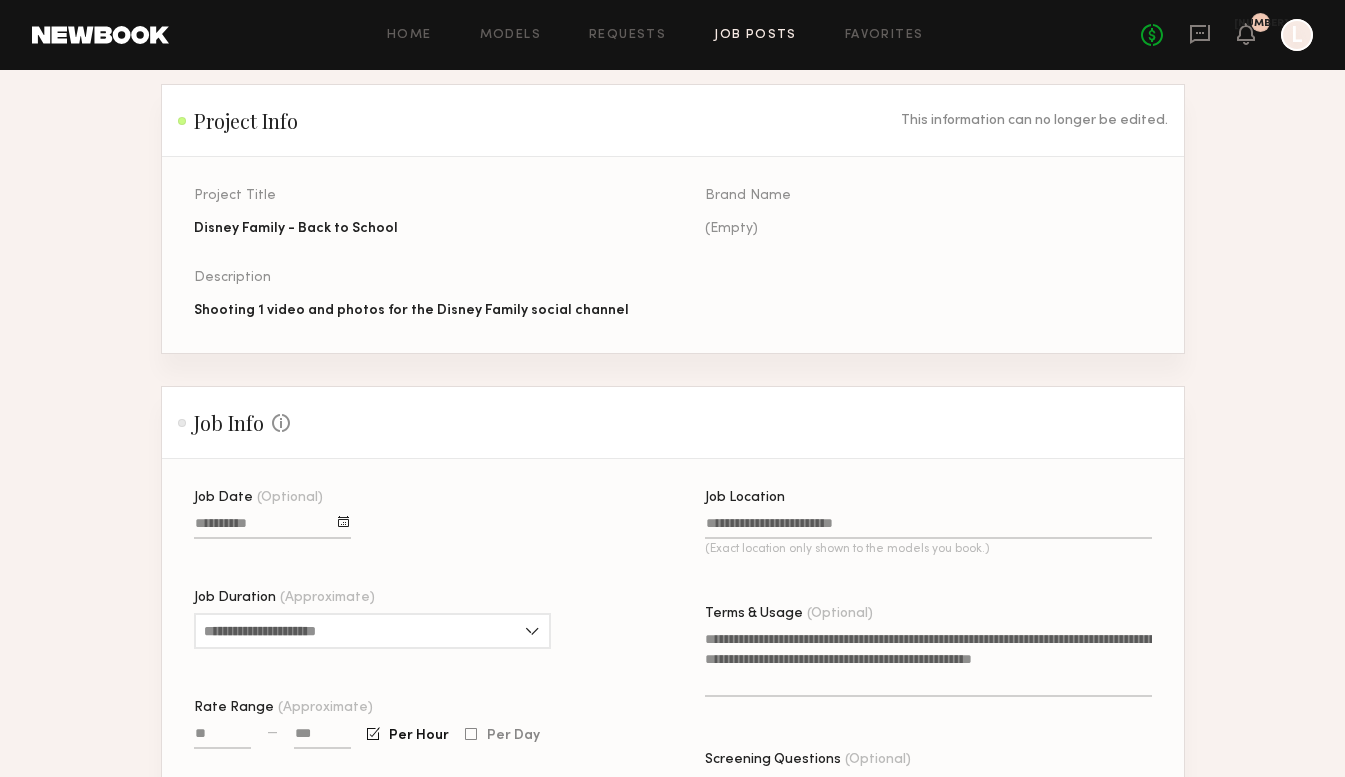 scroll, scrollTop: 214, scrollLeft: 0, axis: vertical 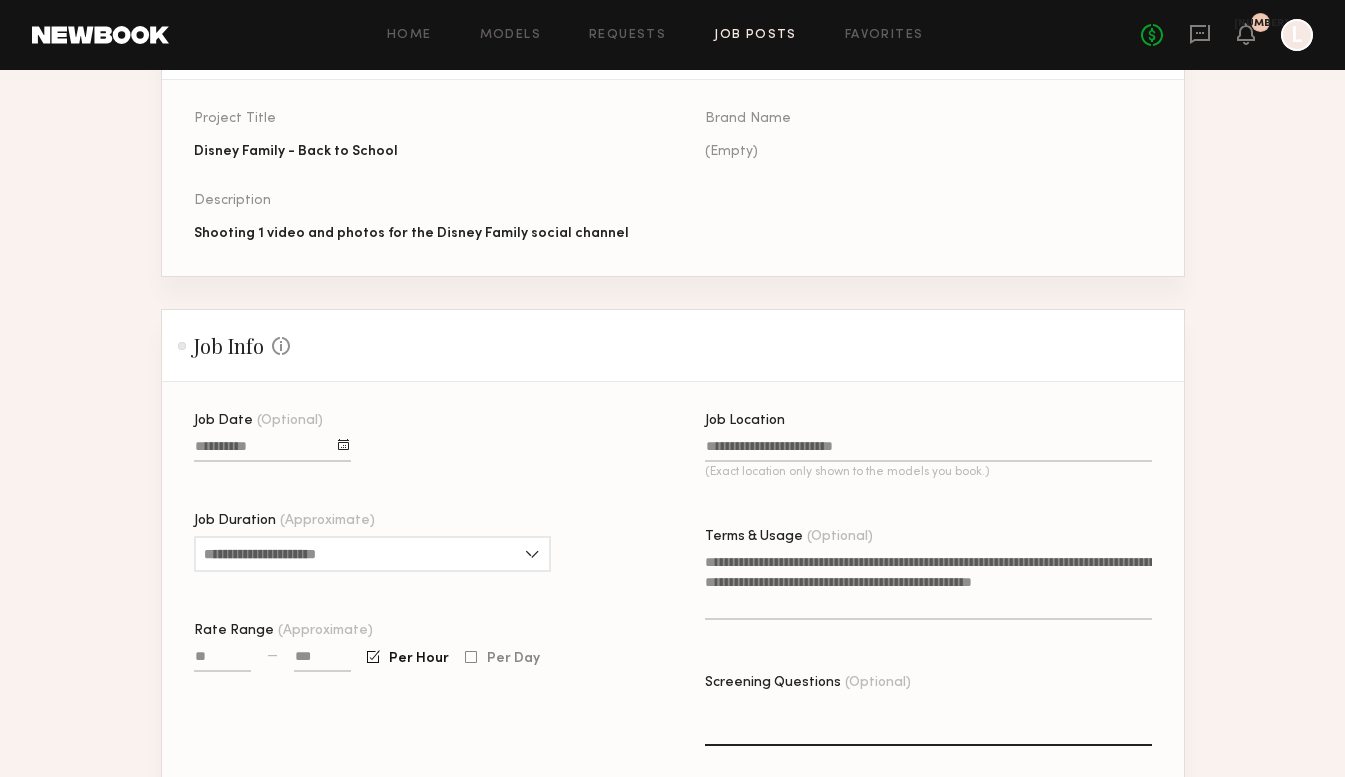 click 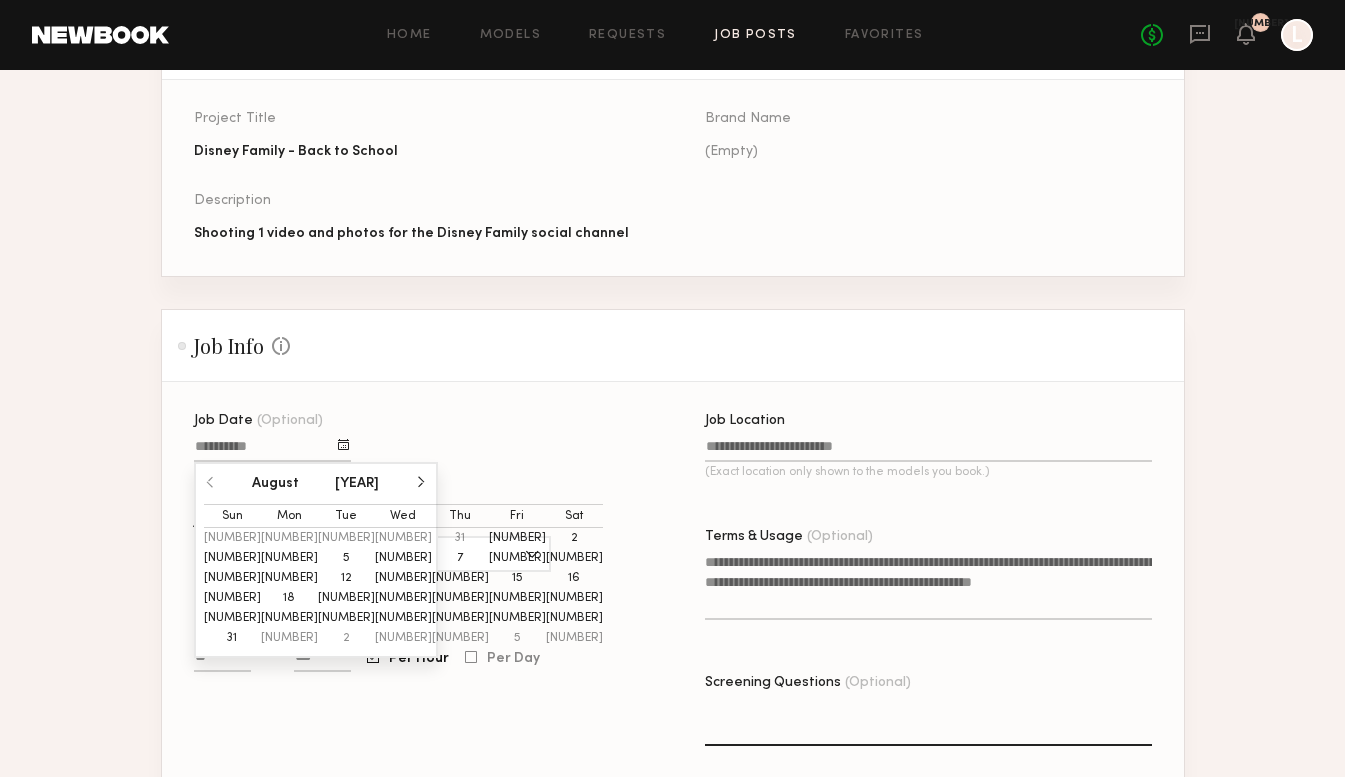 click on "[NUMBER]" 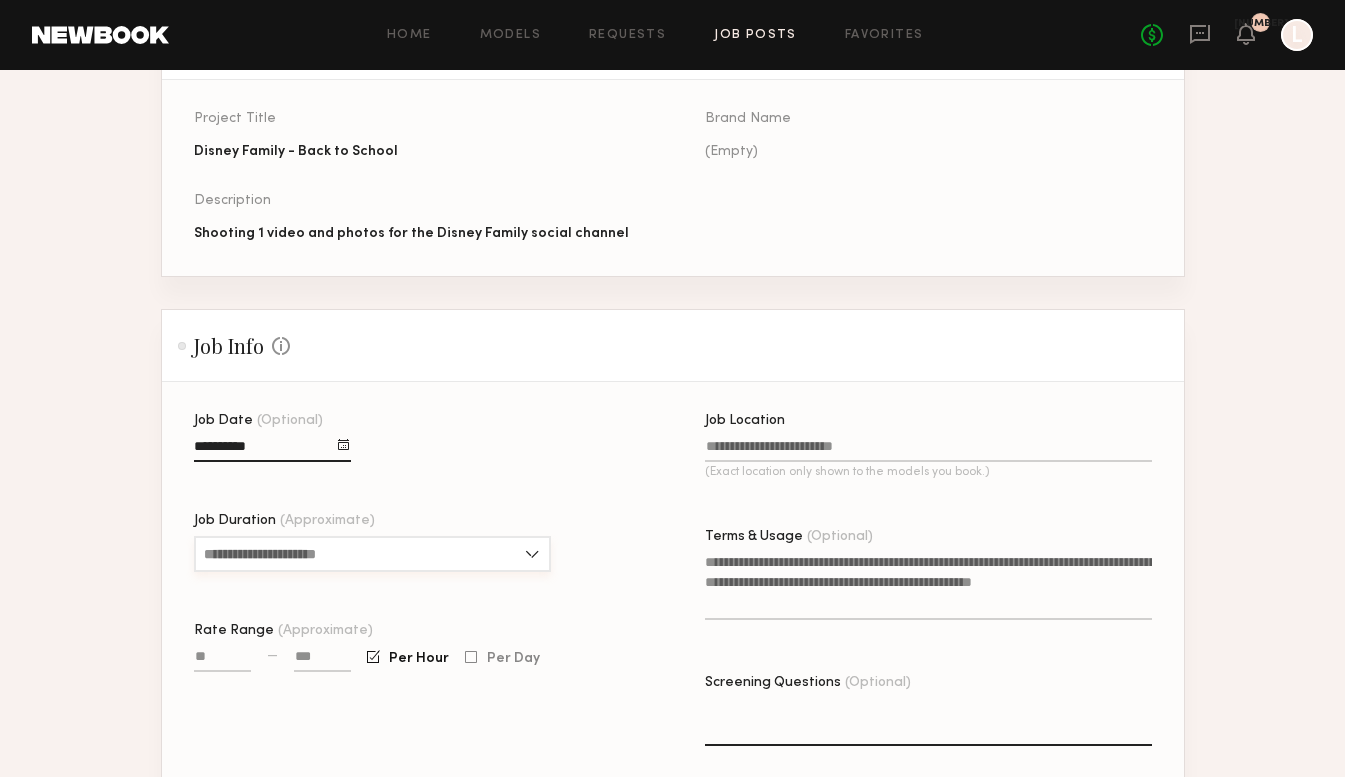 click on "Job Duration (Approximate)" at bounding box center (372, 554) 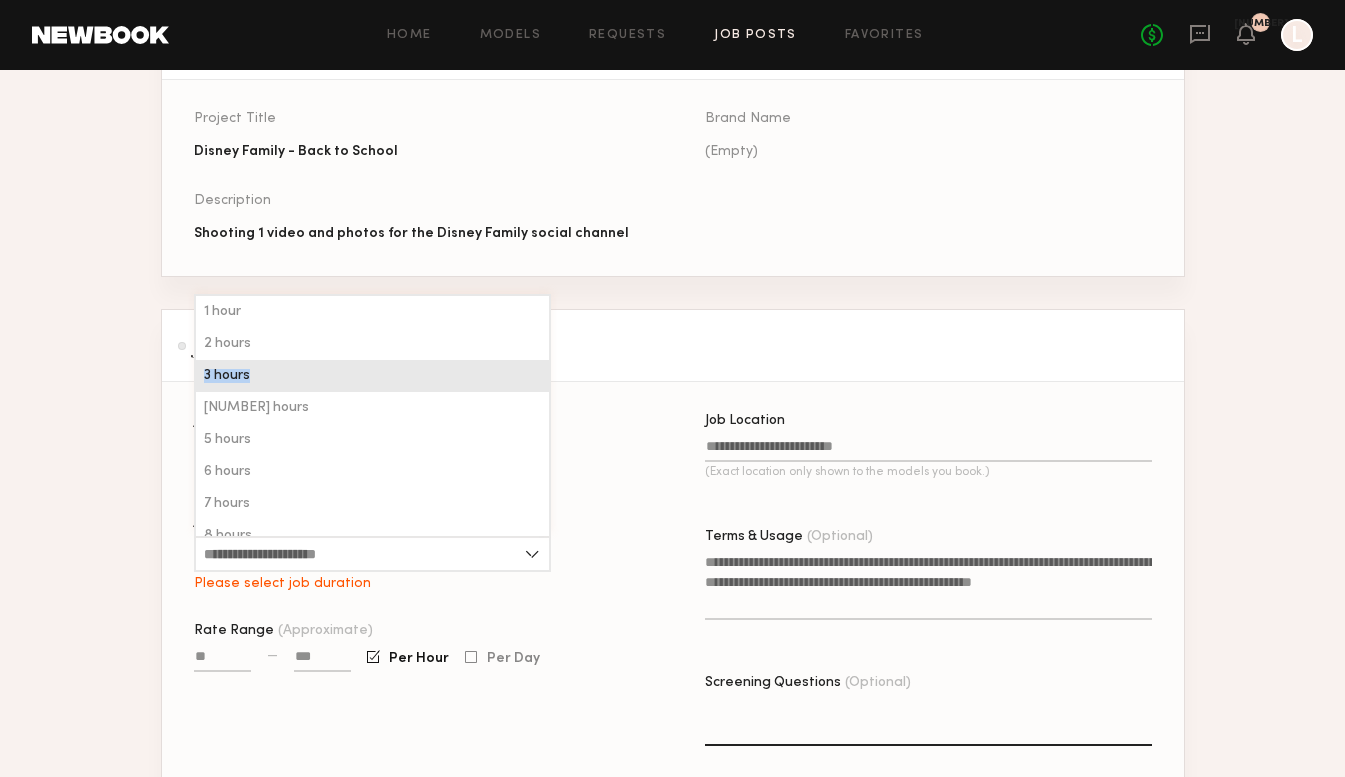 drag, startPoint x: 261, startPoint y: 358, endPoint x: 261, endPoint y: 374, distance: 16 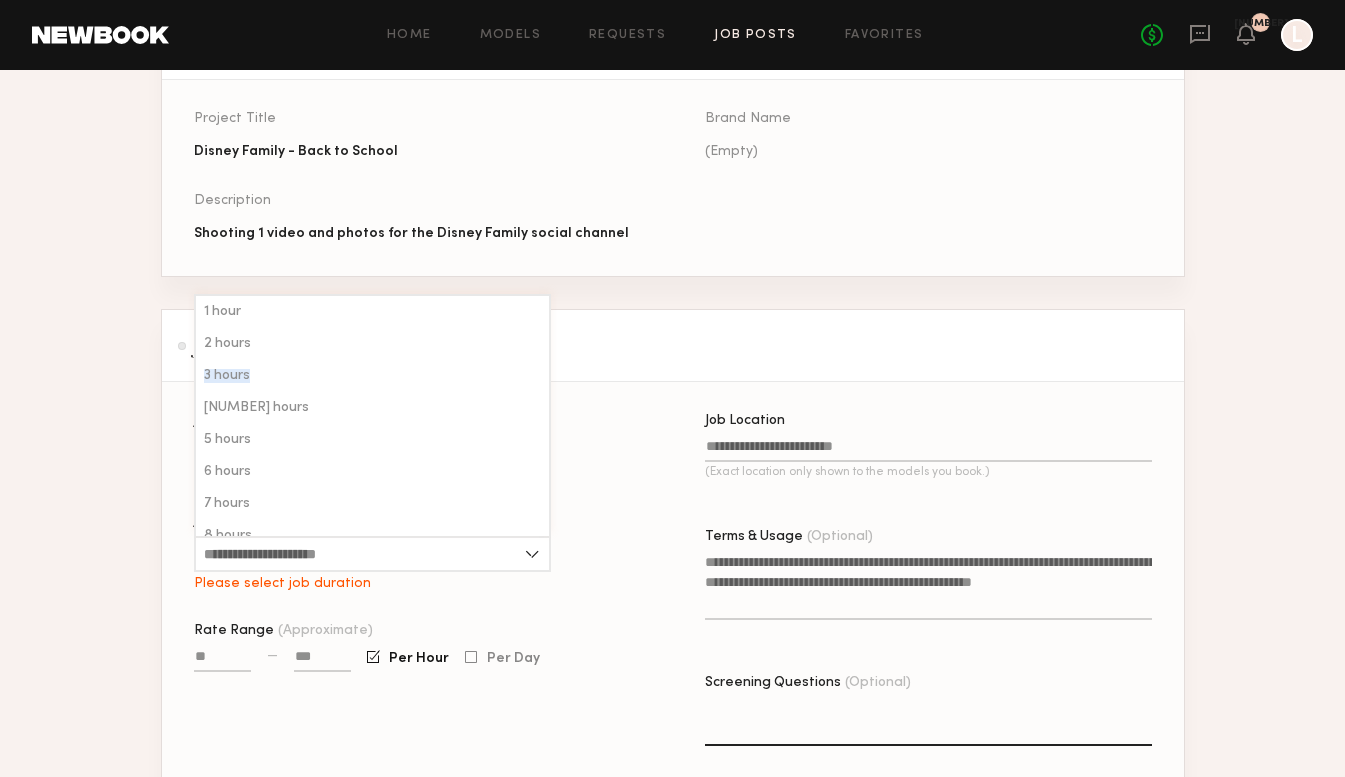 click on "3 hours" 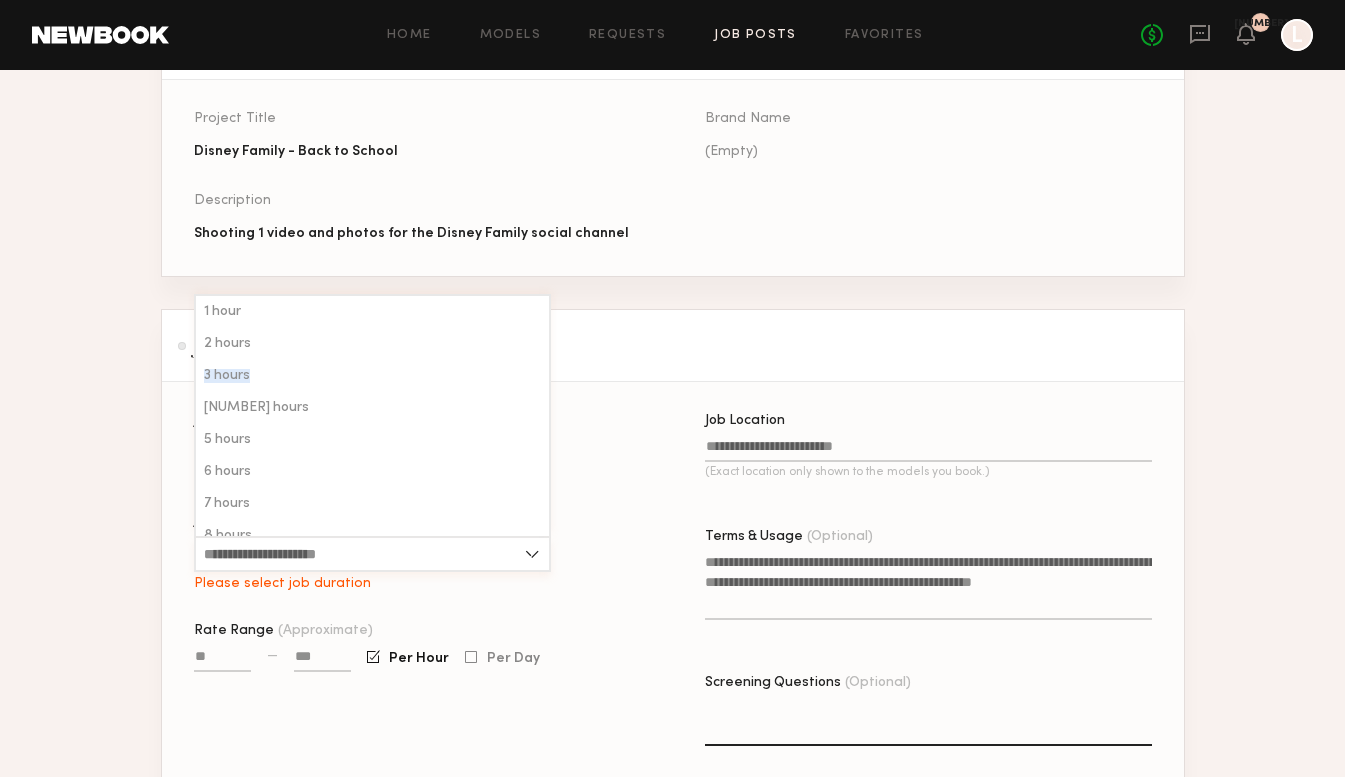 type on "*******" 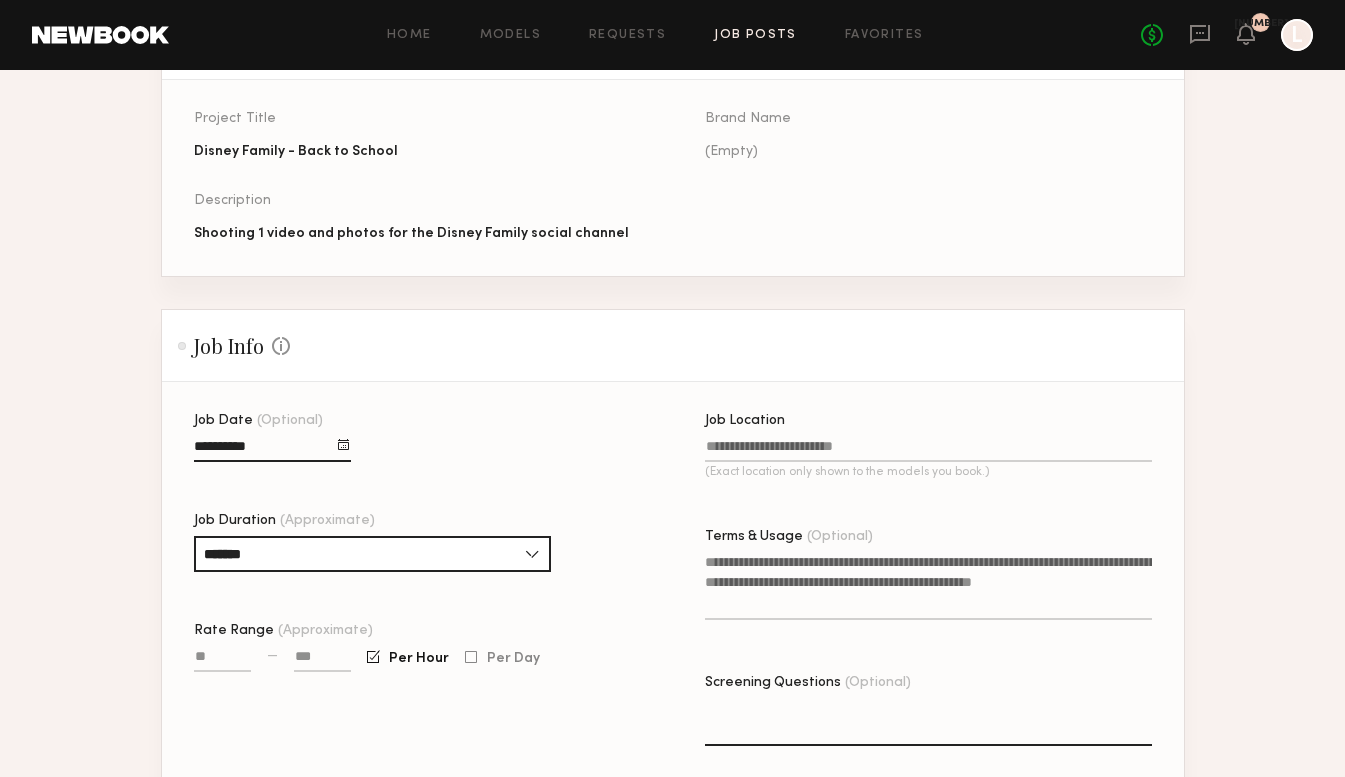 click on "Rate Range (Approximate)" at bounding box center (222, 660) 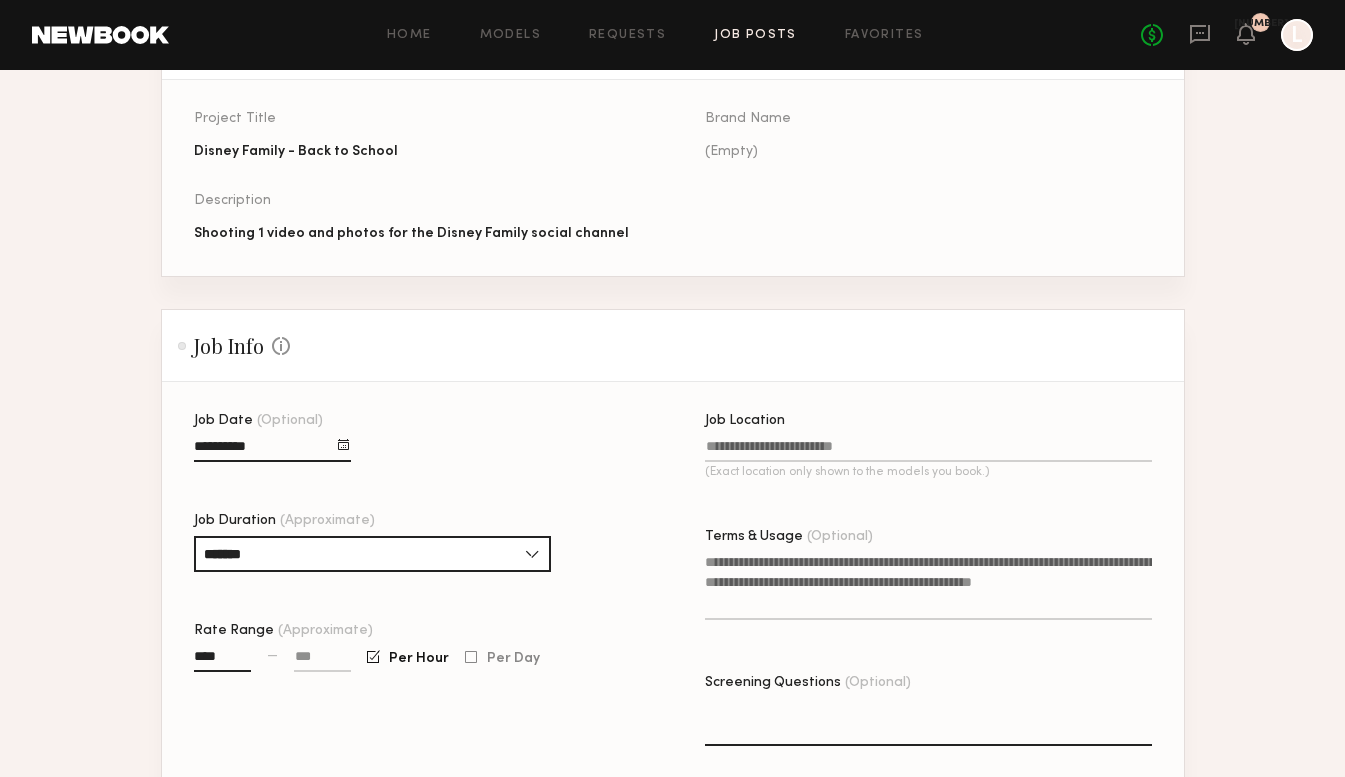 type on "****" 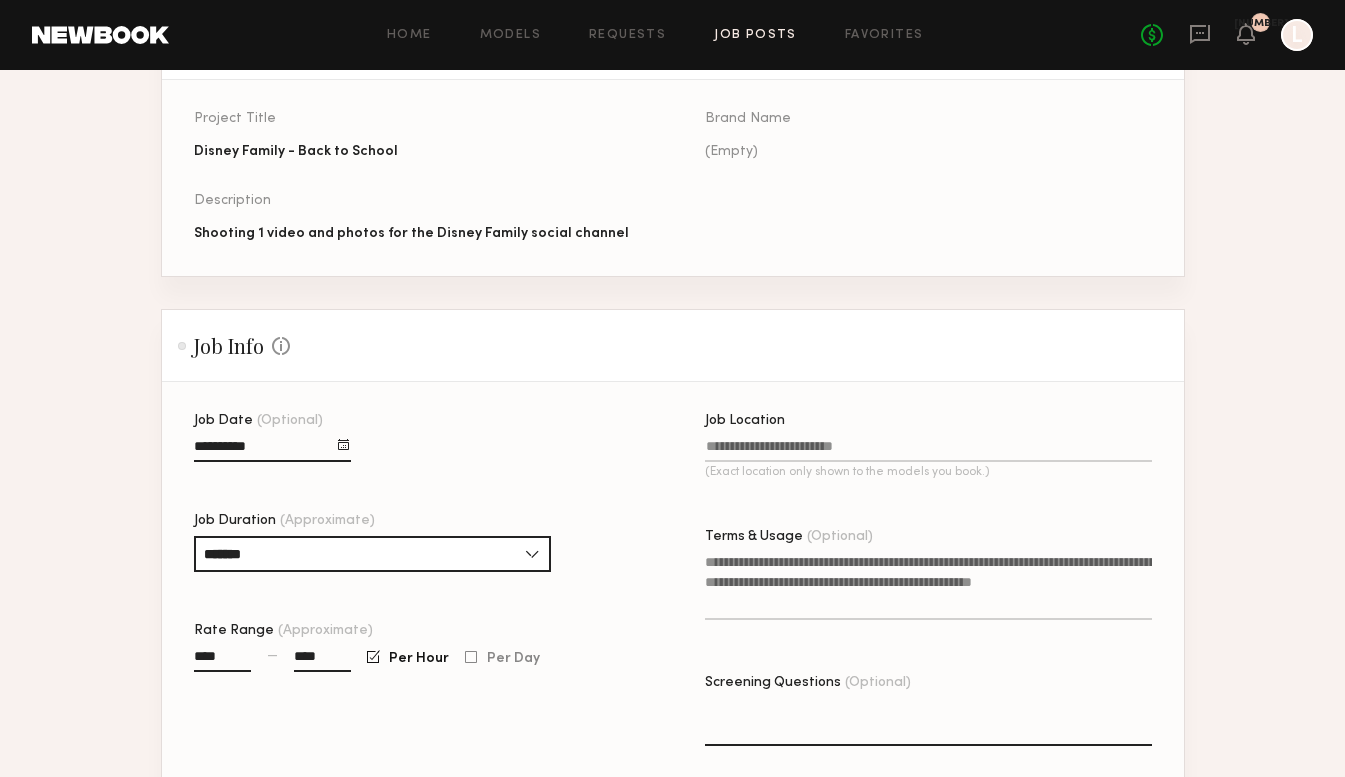 type on "****" 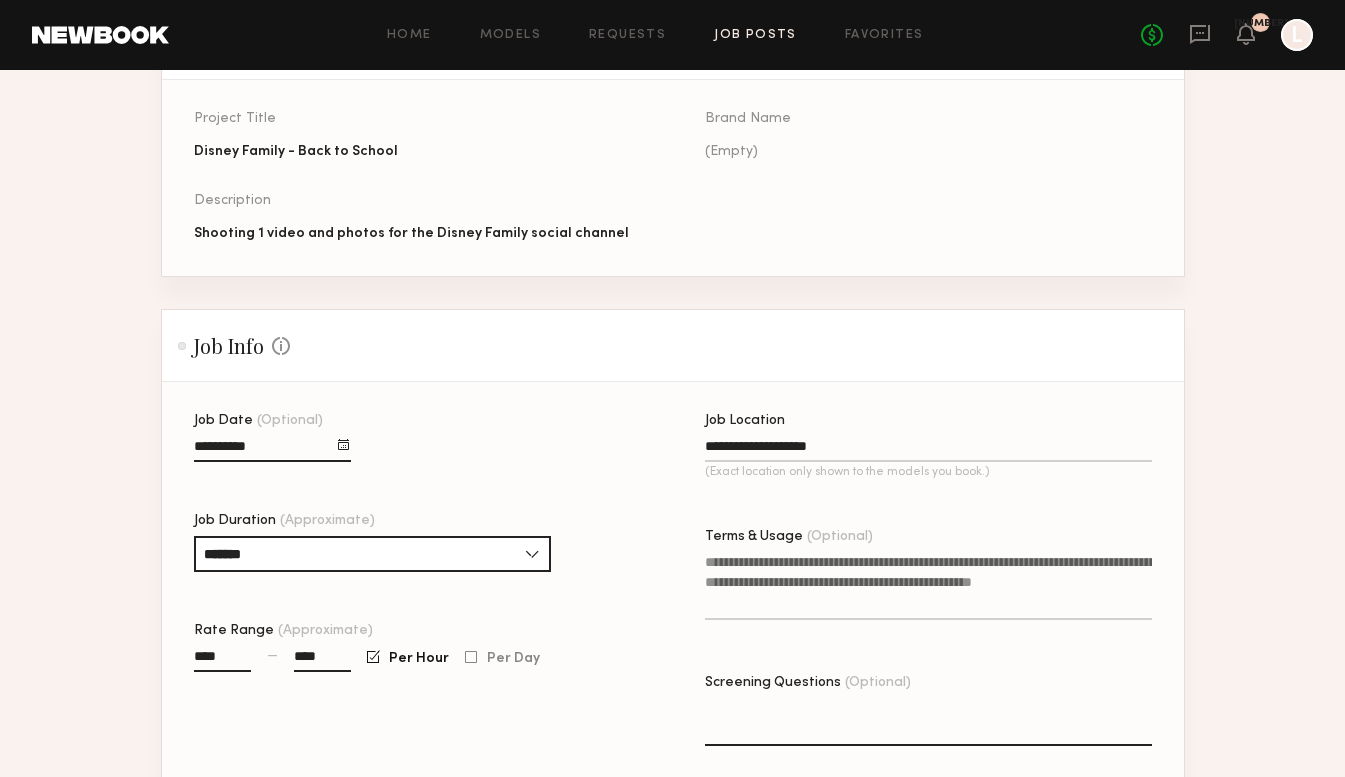 type on "**********" 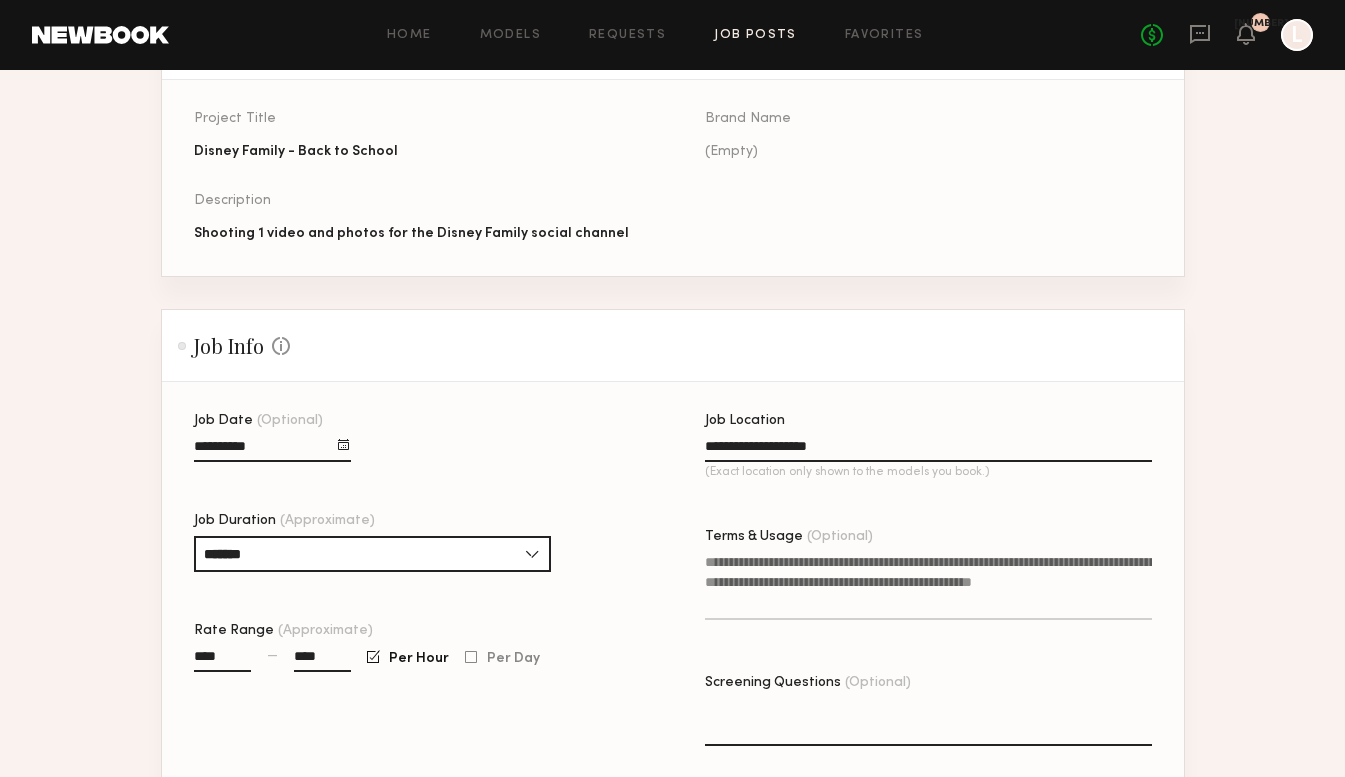 click on "Terms & Usage (Optional)" 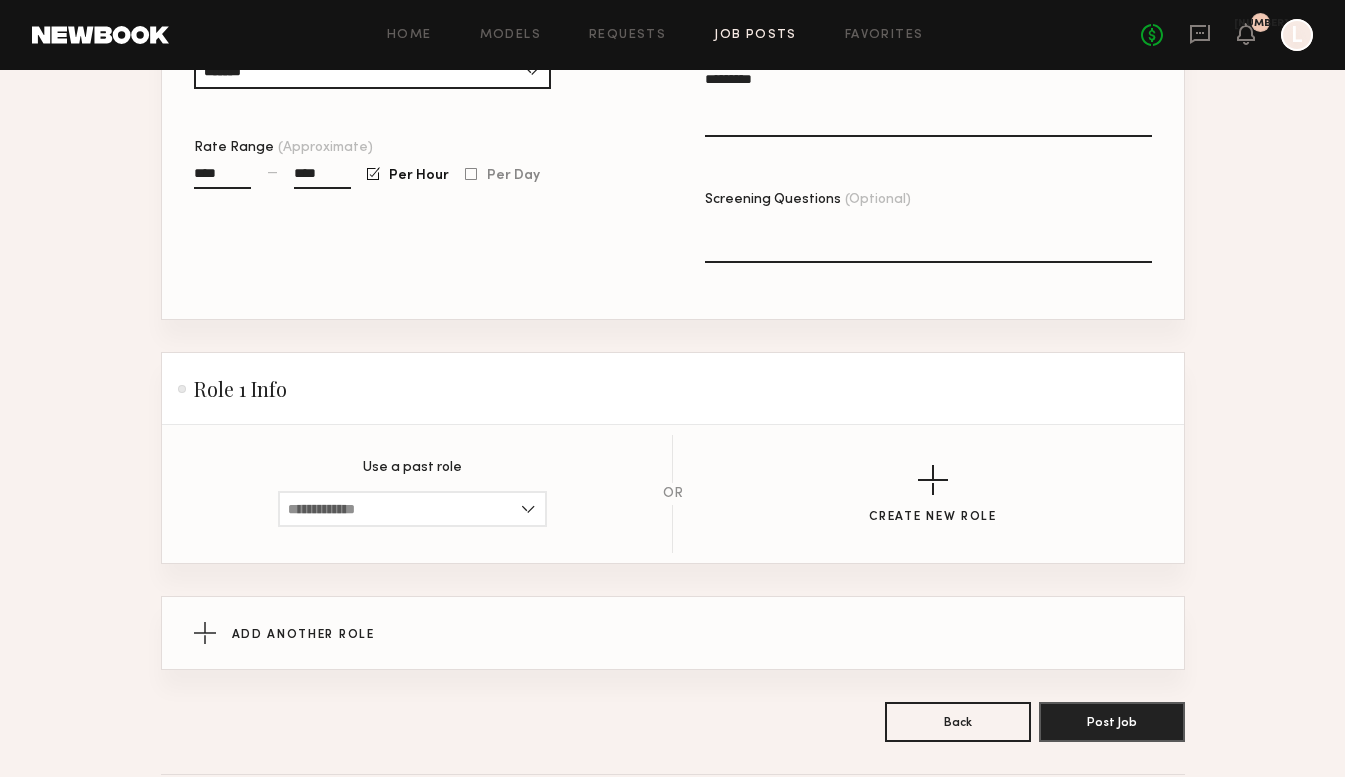 scroll, scrollTop: 699, scrollLeft: 0, axis: vertical 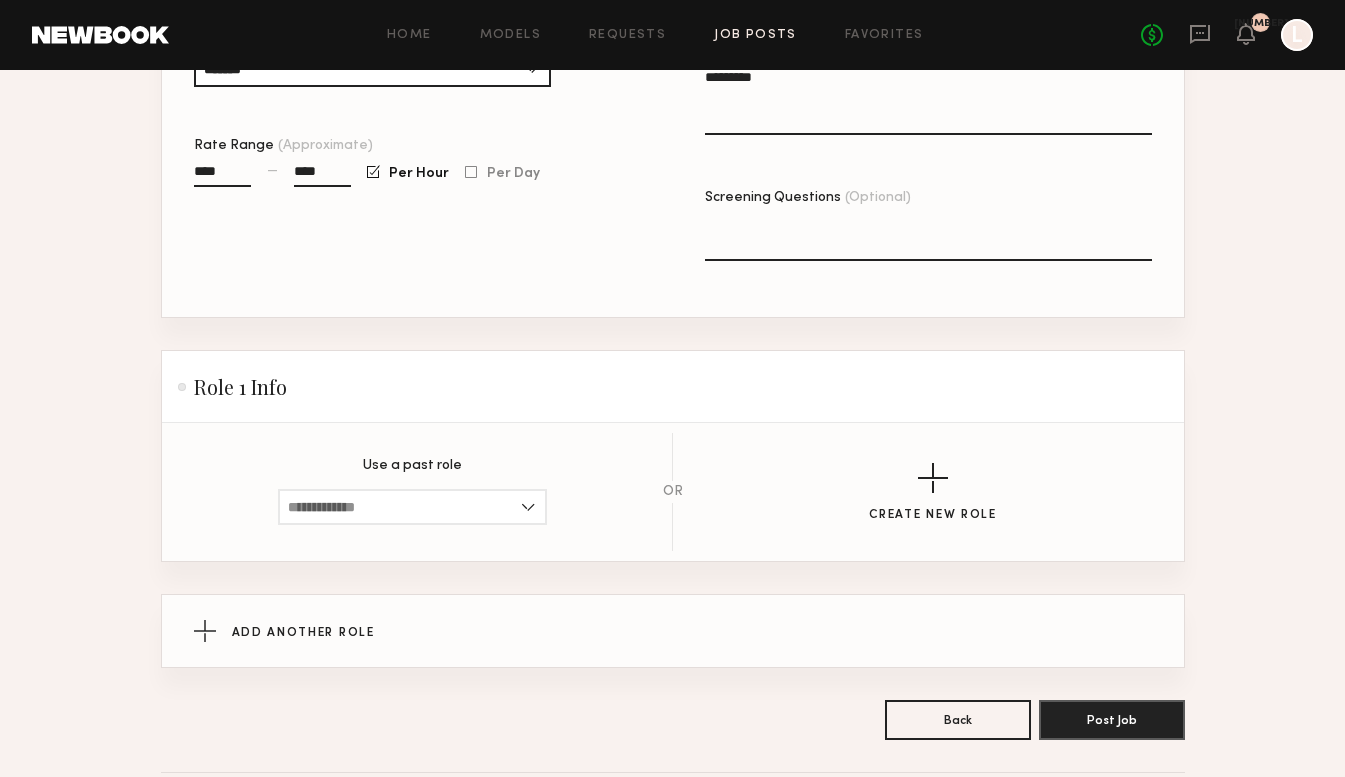 type on "*********" 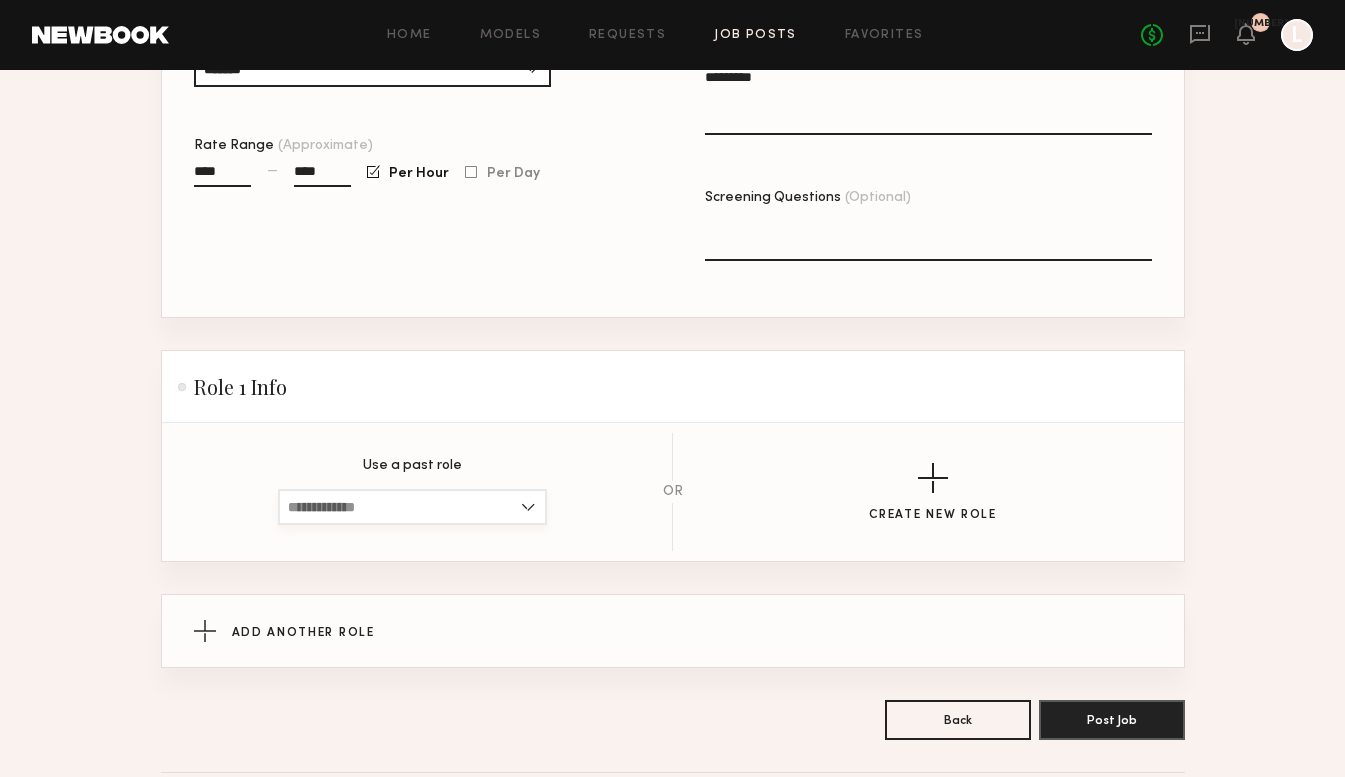 click at bounding box center (412, 507) 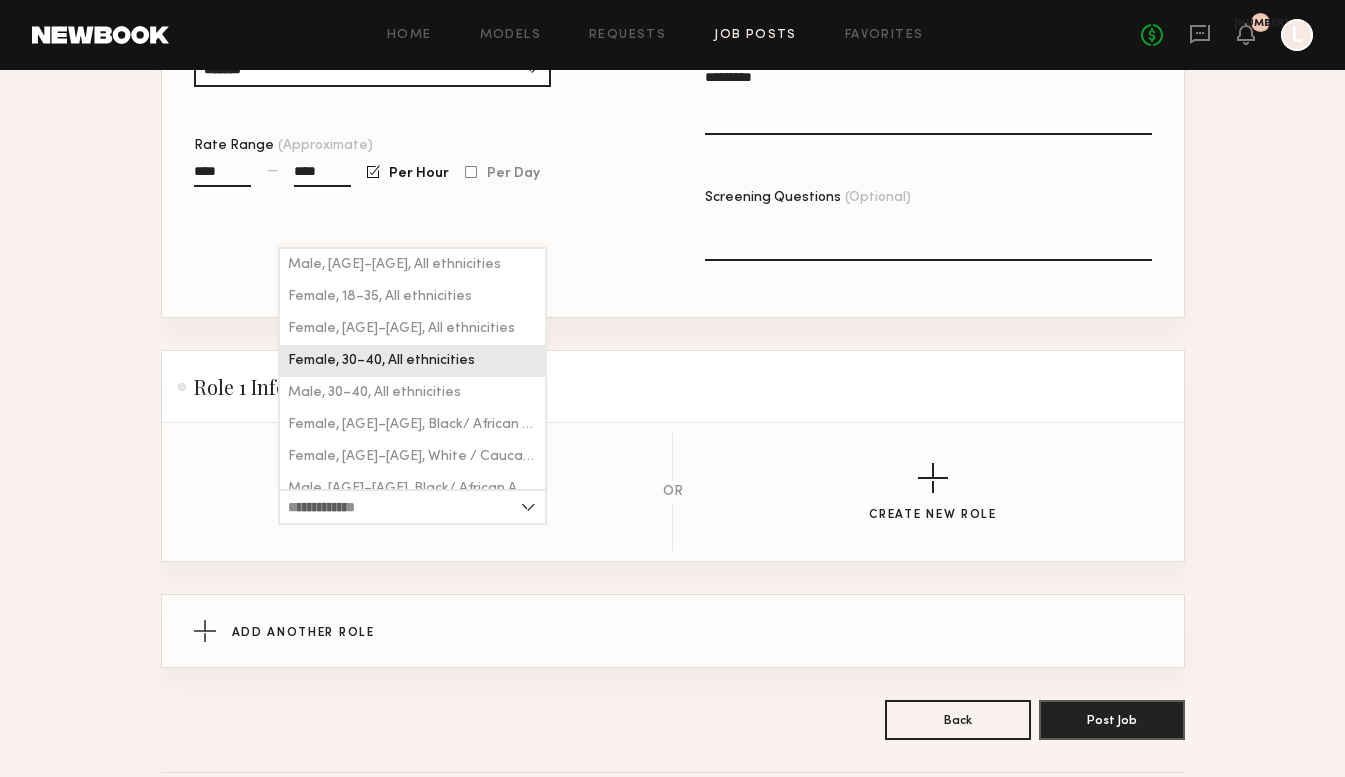 click on "Female, 30–40, All ethnicities" 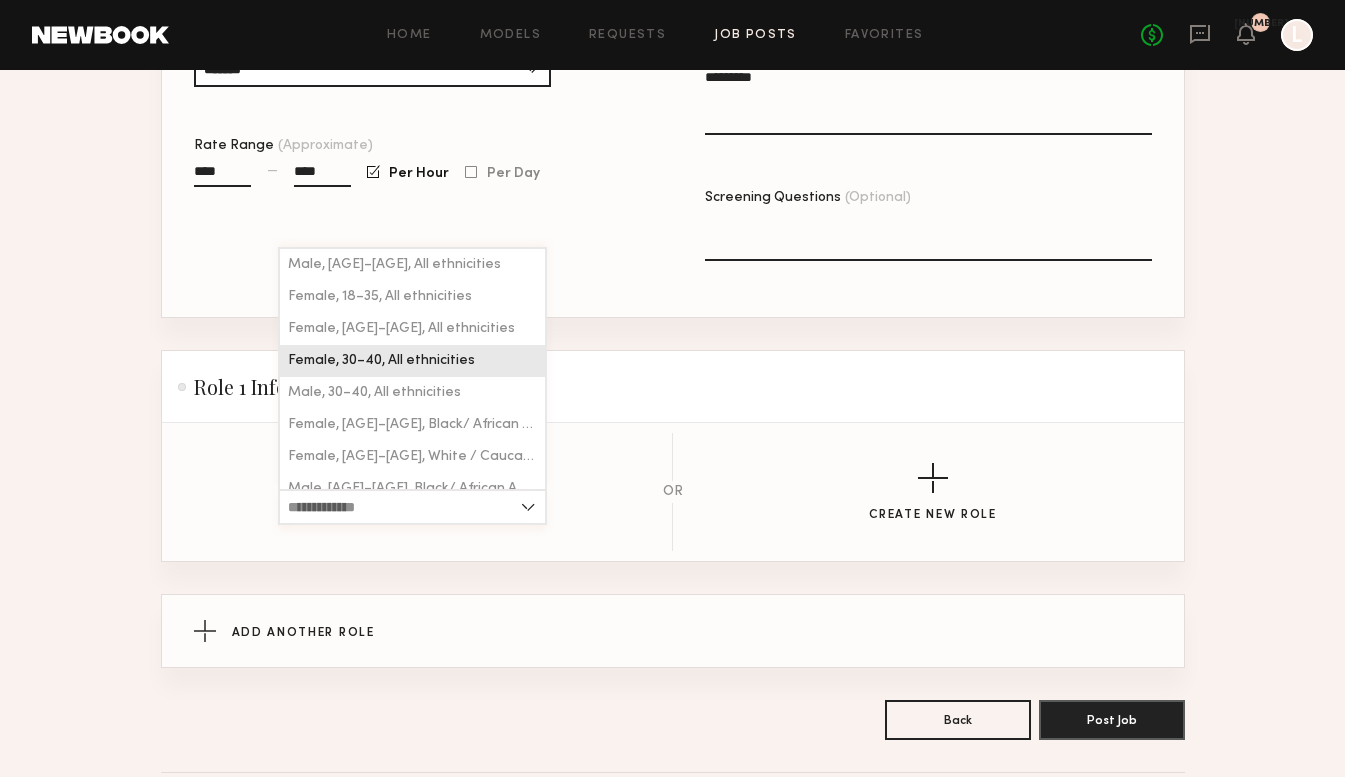 type on "**********" 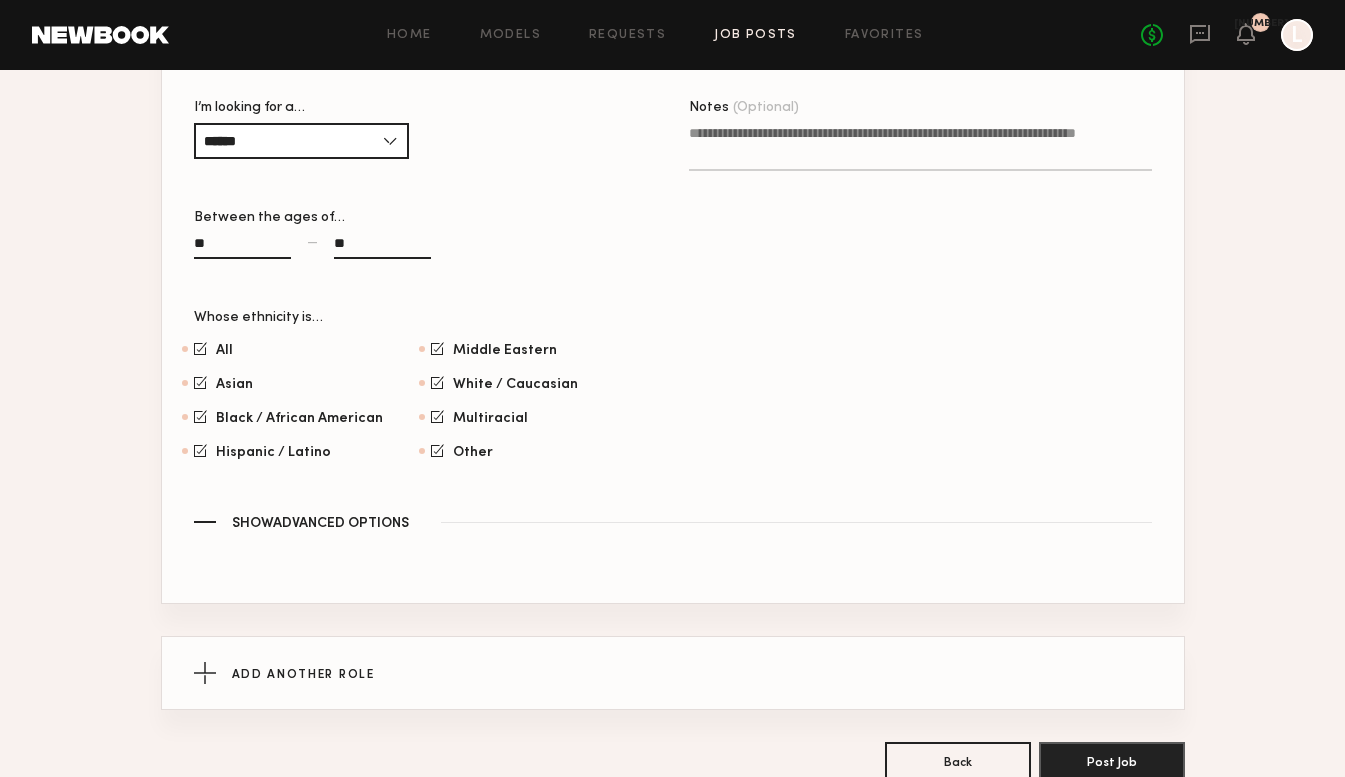 scroll, scrollTop: 1209, scrollLeft: 0, axis: vertical 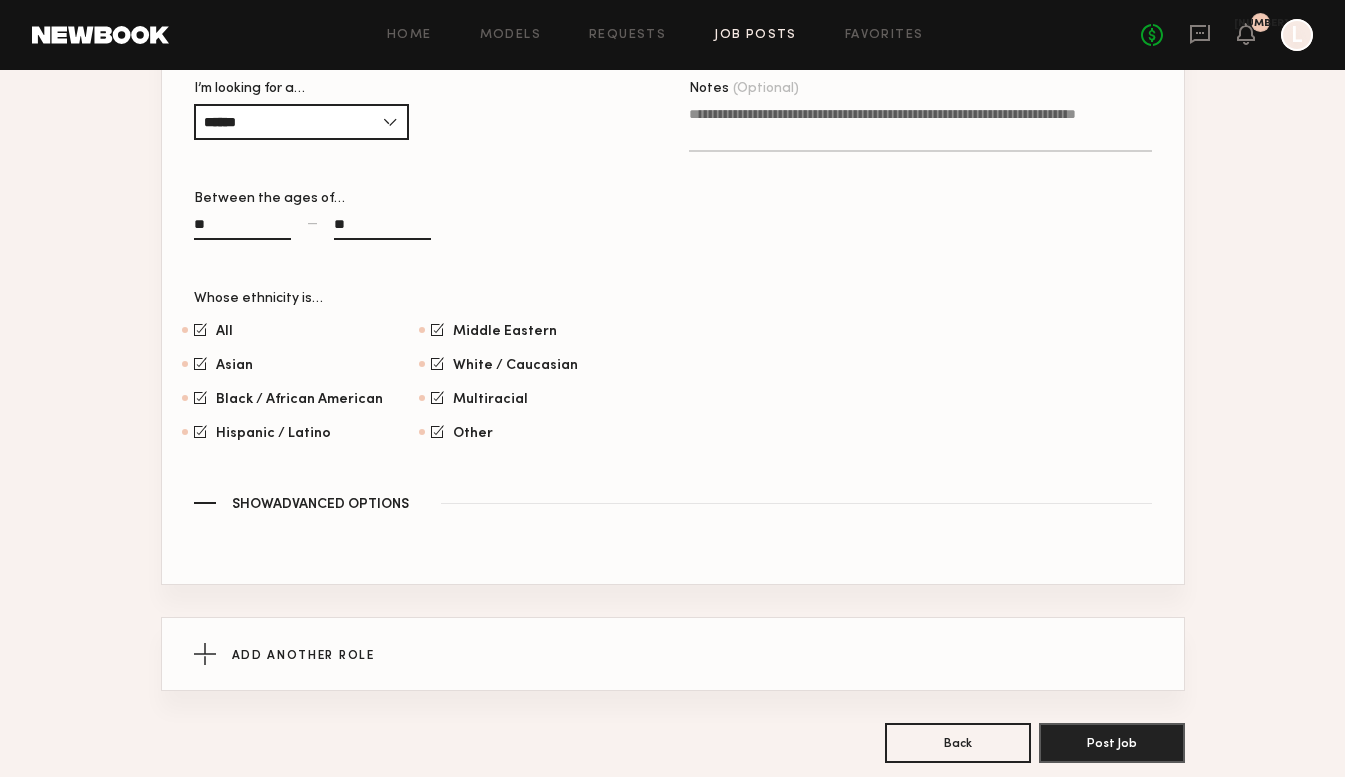 click on "**" 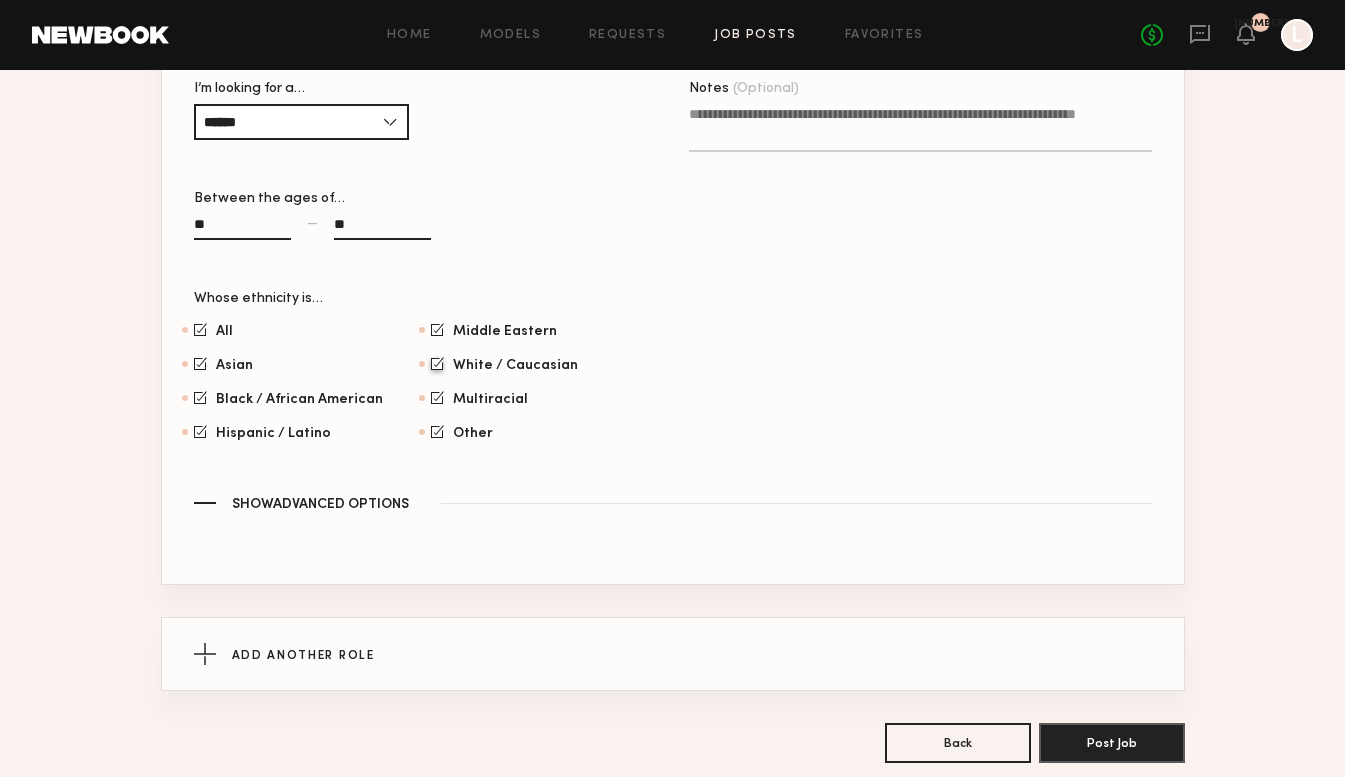type on "**" 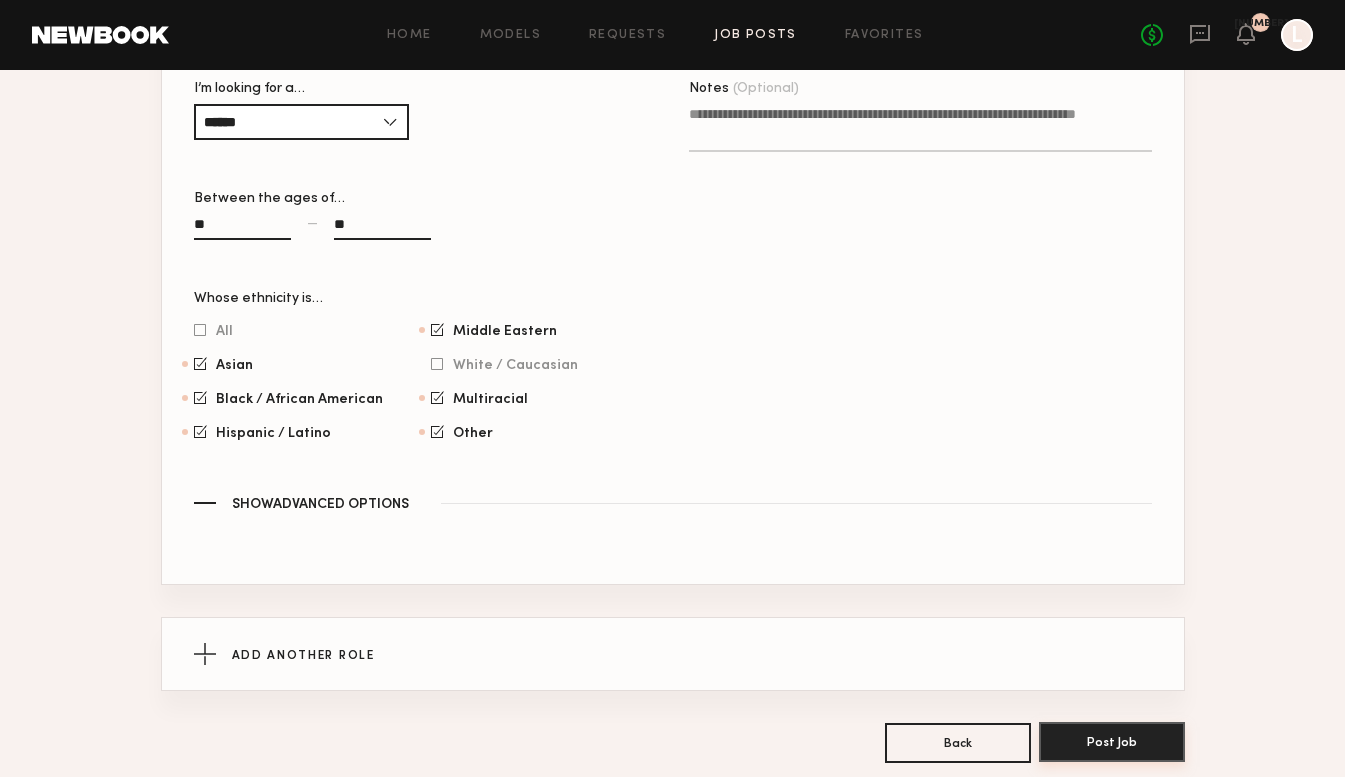 click on "Post Job" 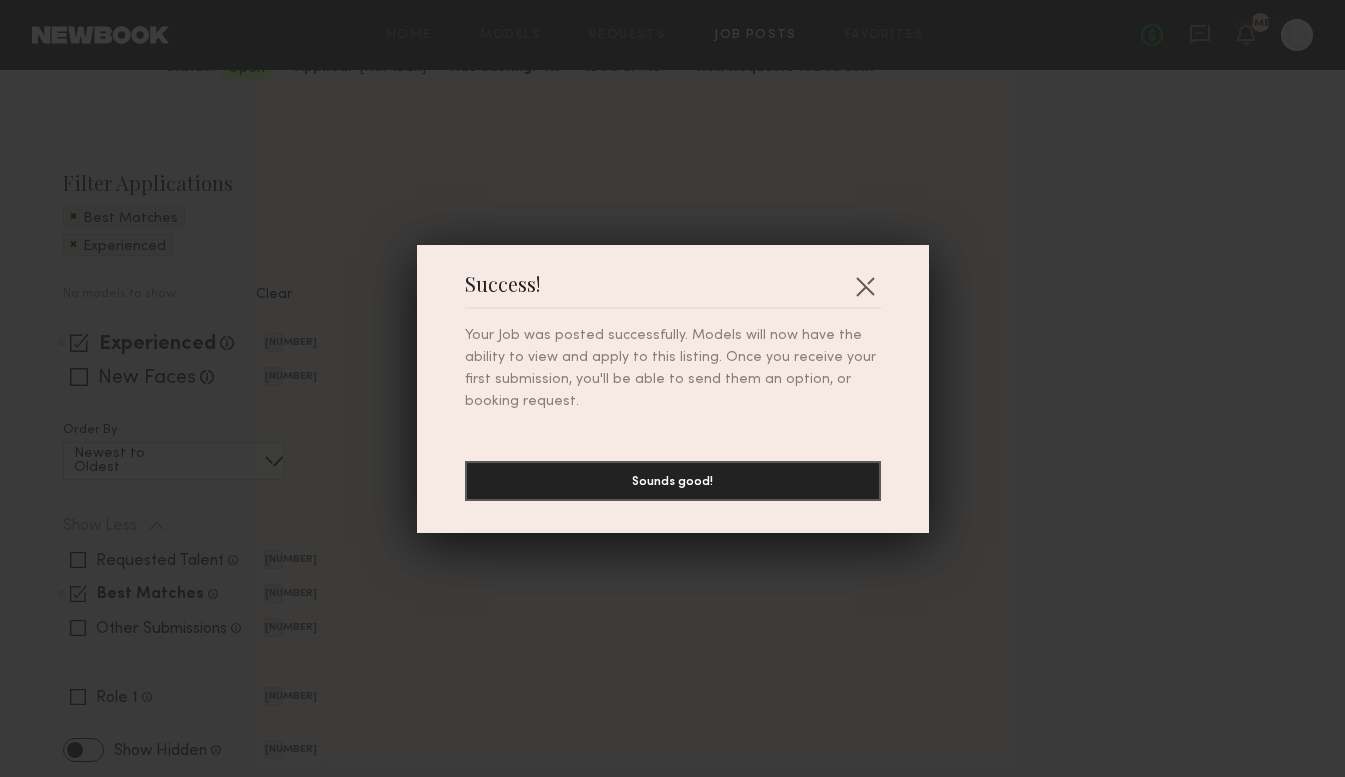 scroll, scrollTop: 0, scrollLeft: 0, axis: both 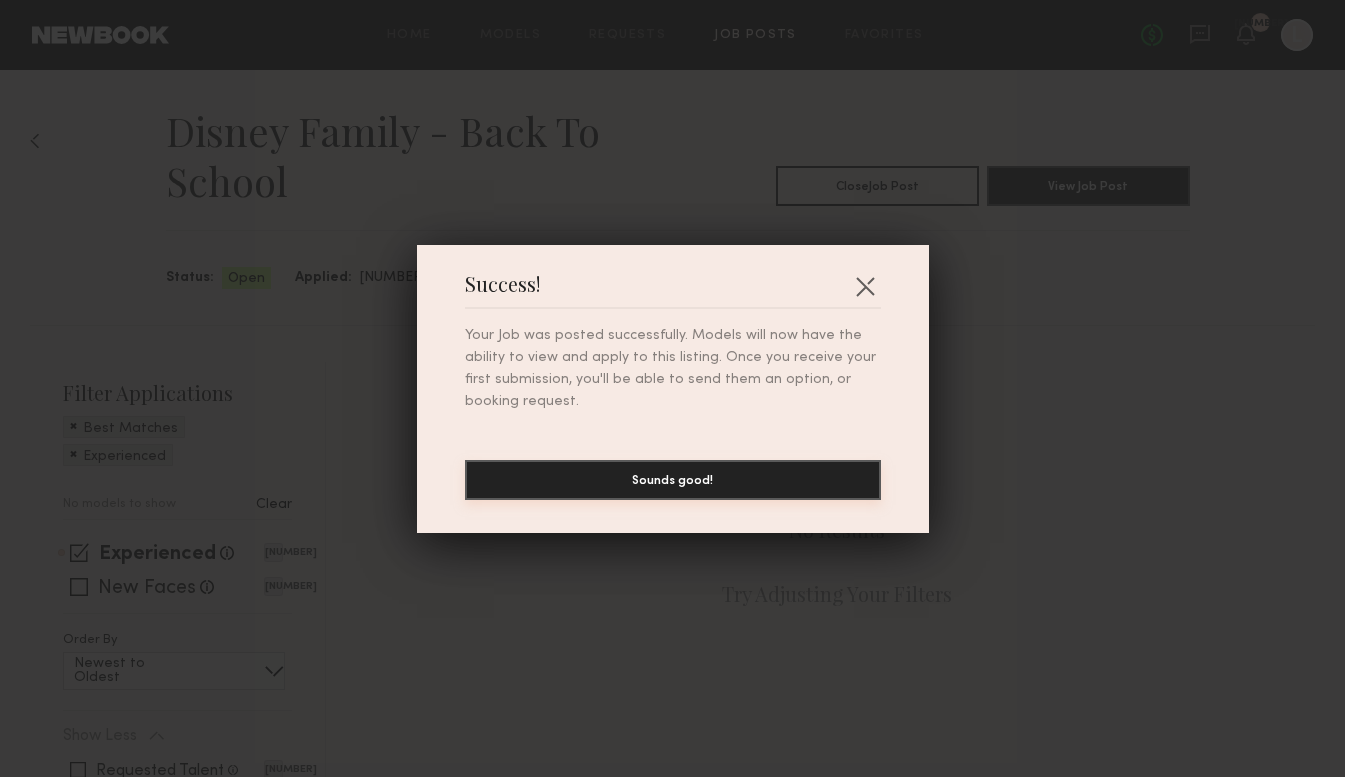 click on "Sounds good!" at bounding box center (673, 480) 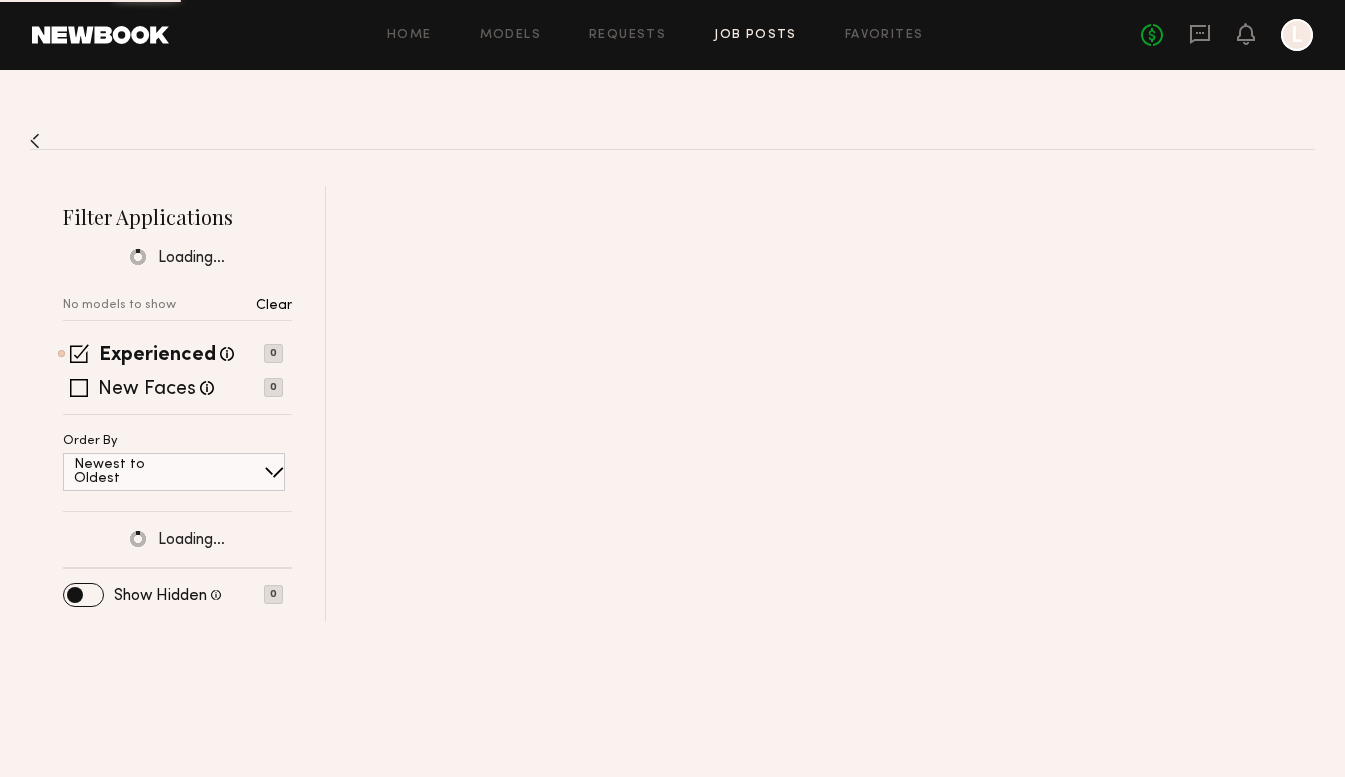 scroll, scrollTop: 0, scrollLeft: 0, axis: both 